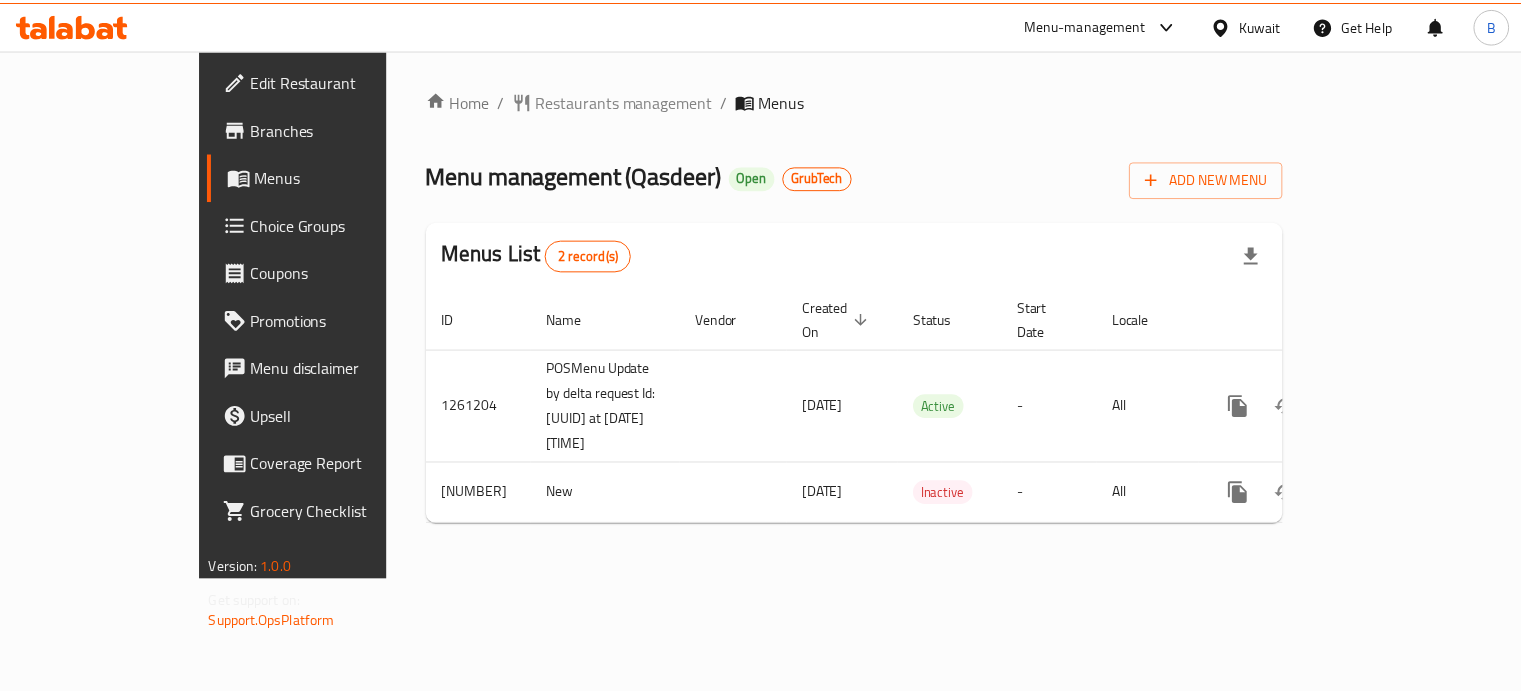 scroll, scrollTop: 0, scrollLeft: 0, axis: both 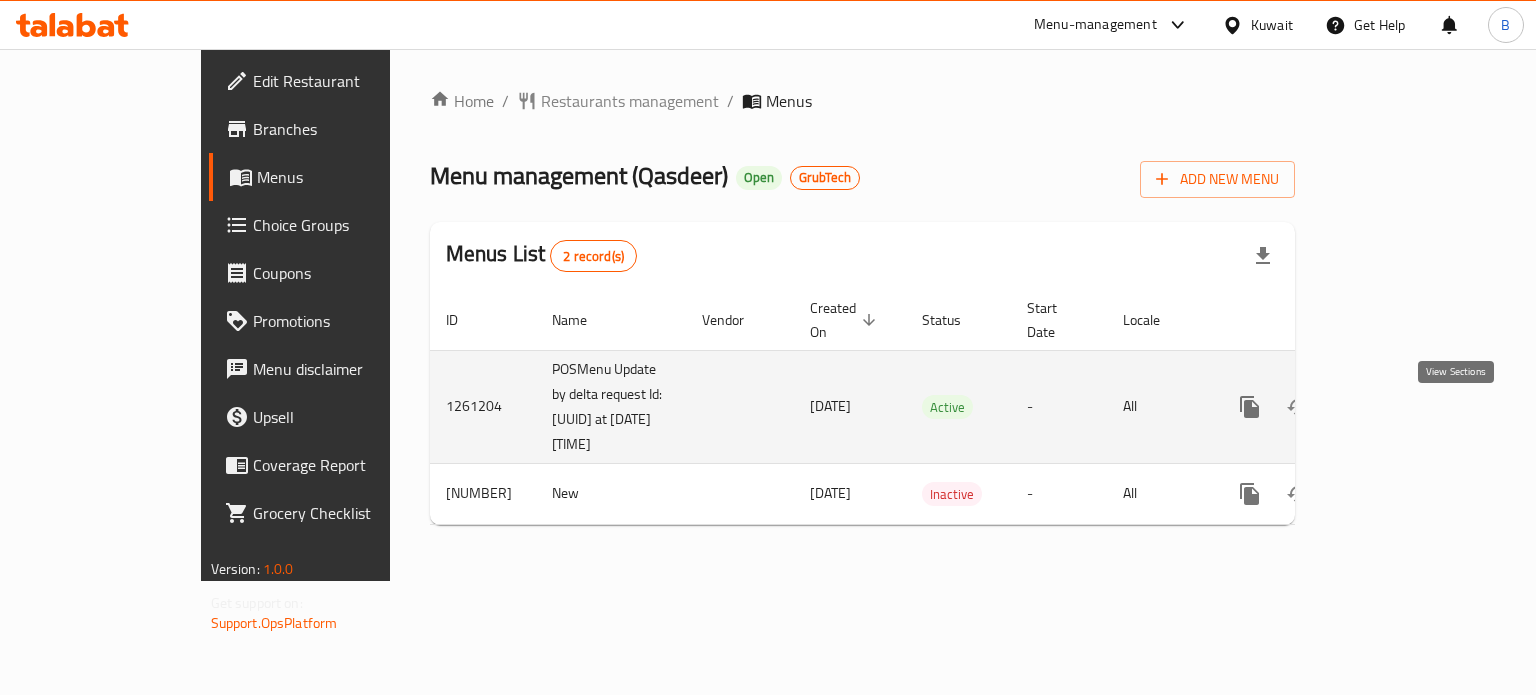 click 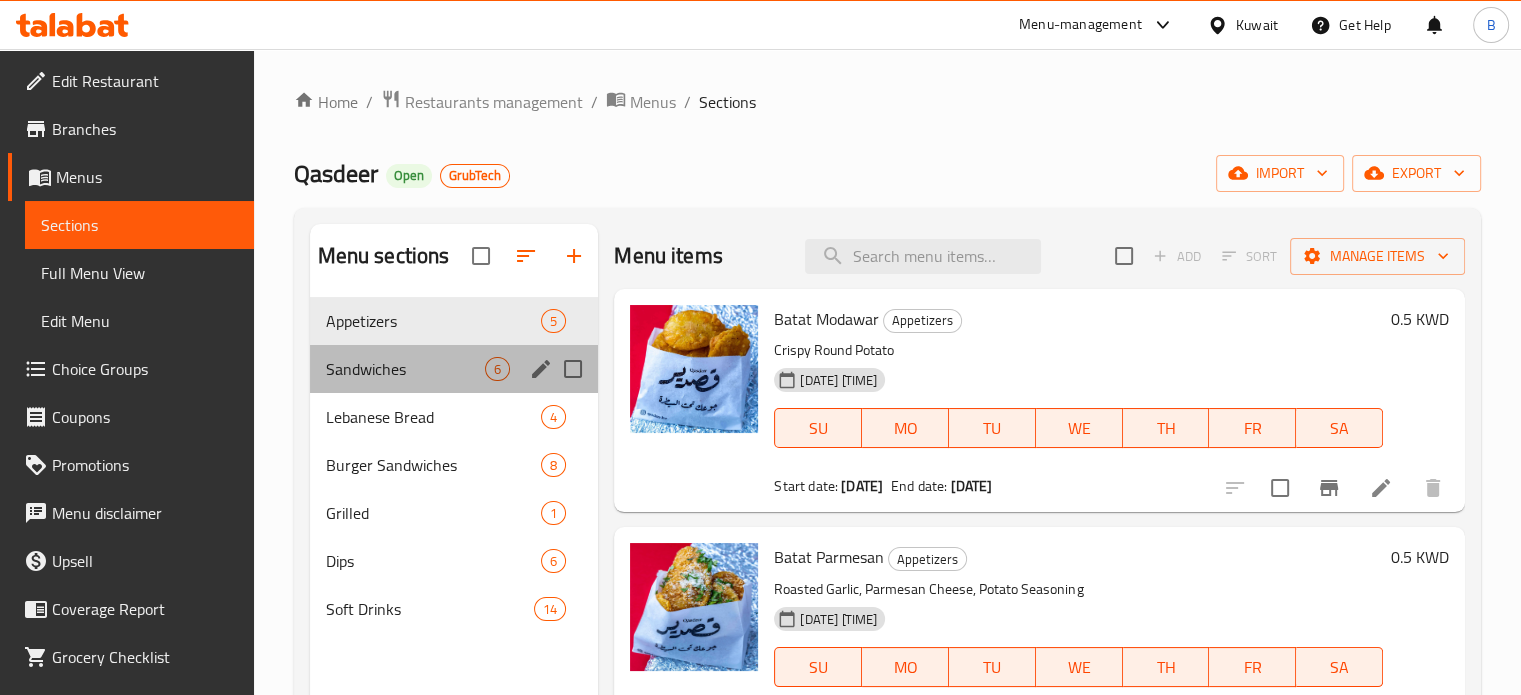 click on "Sandwiches 6" at bounding box center [454, 369] 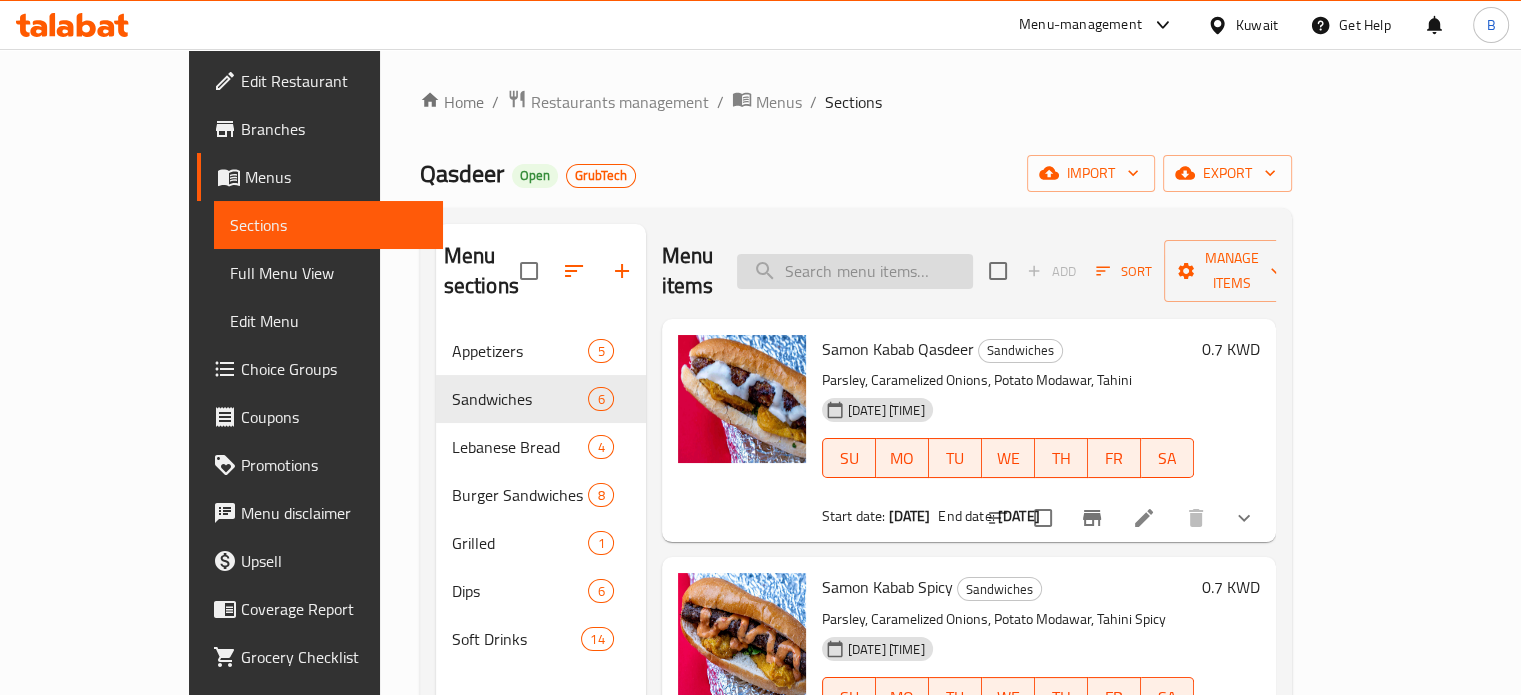 click at bounding box center (855, 271) 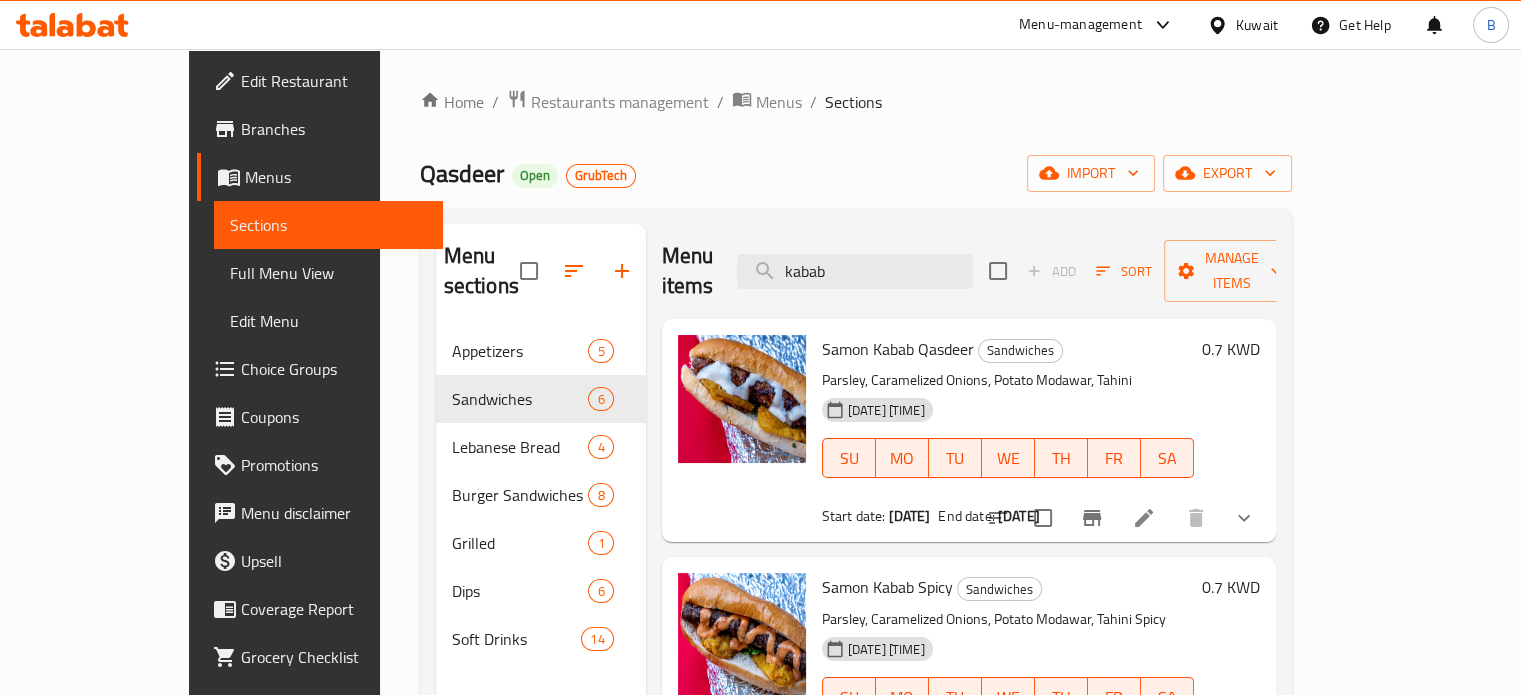 type on "kabab" 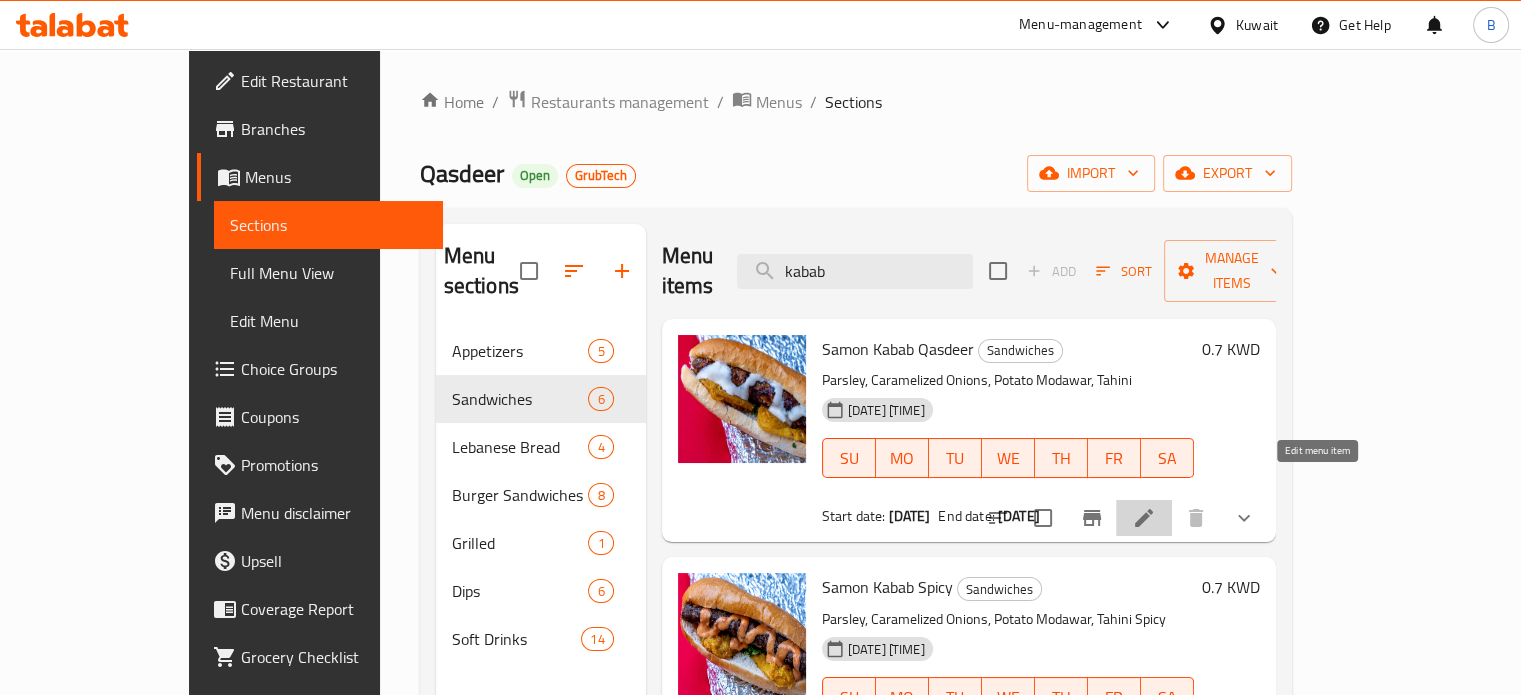 click 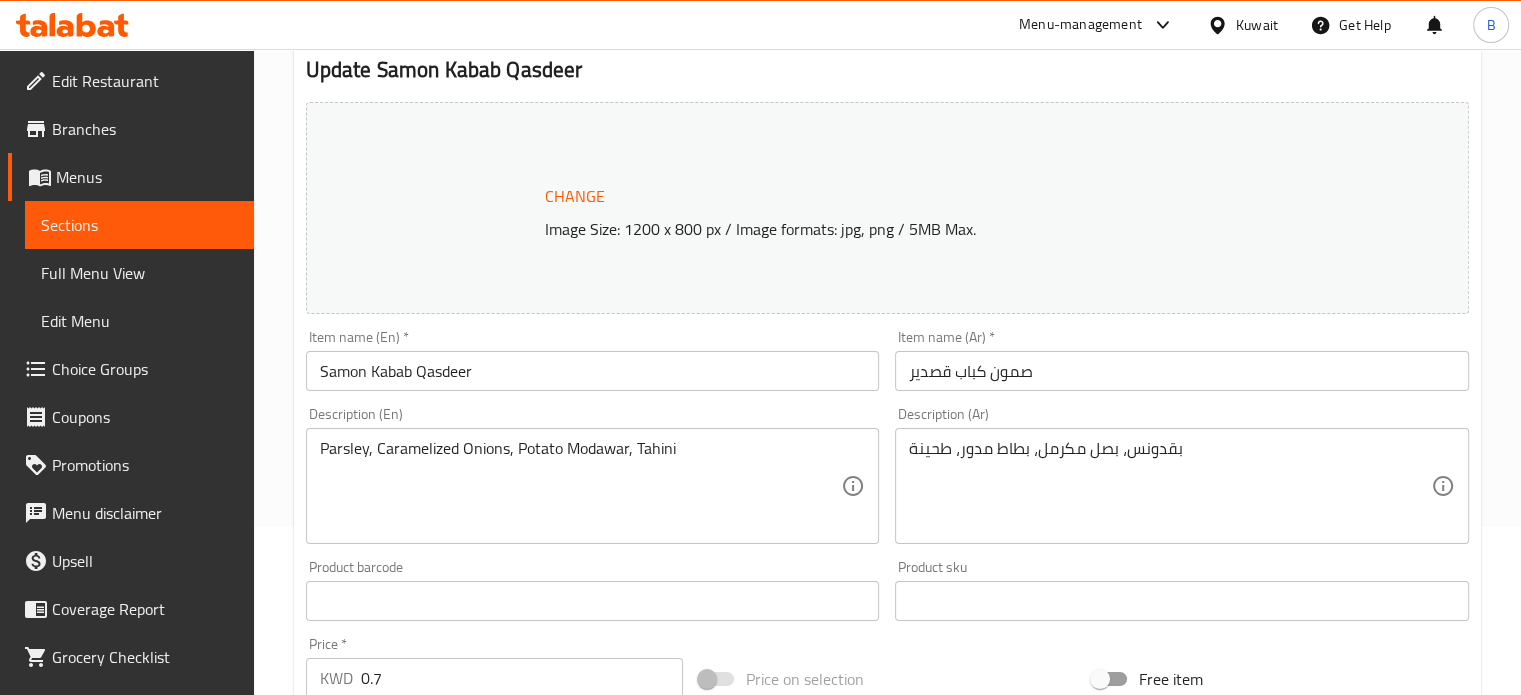 scroll, scrollTop: 0, scrollLeft: 0, axis: both 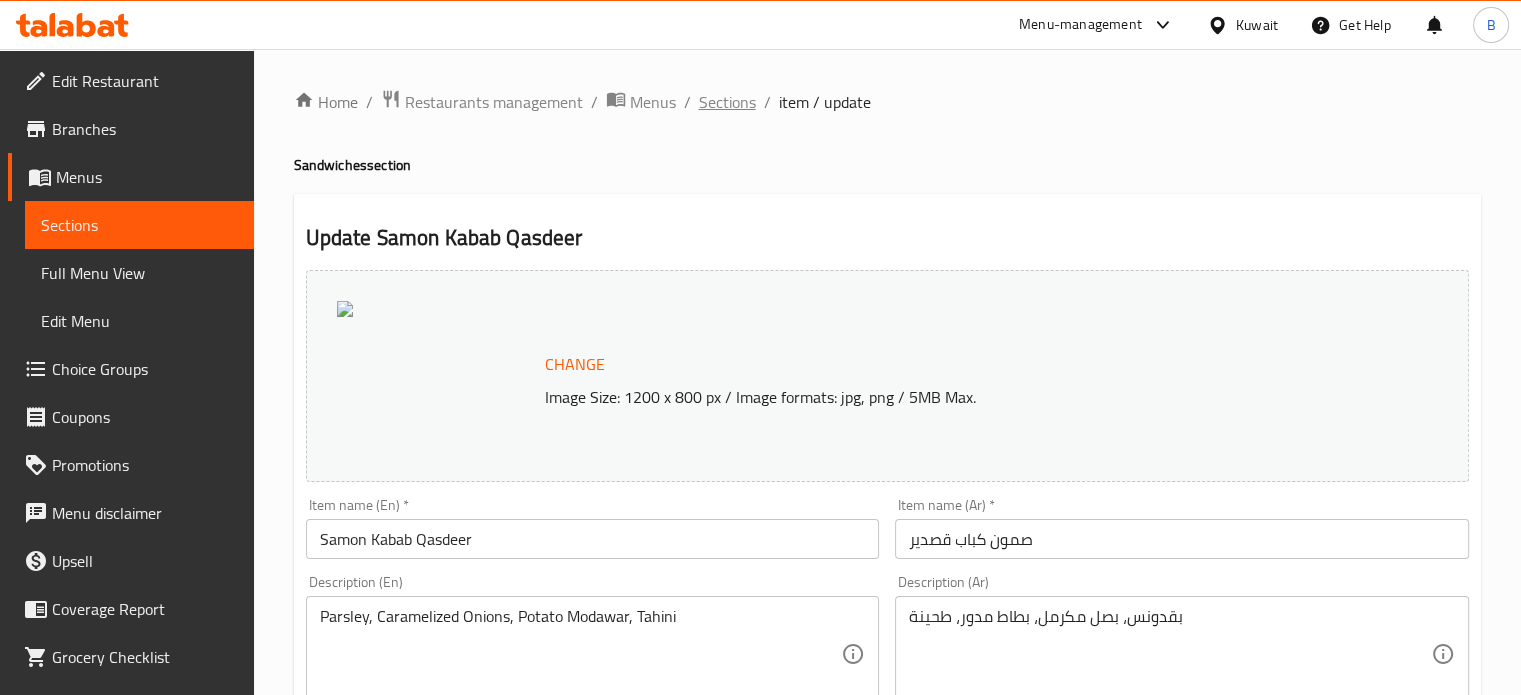 click on "Sections" at bounding box center [727, 102] 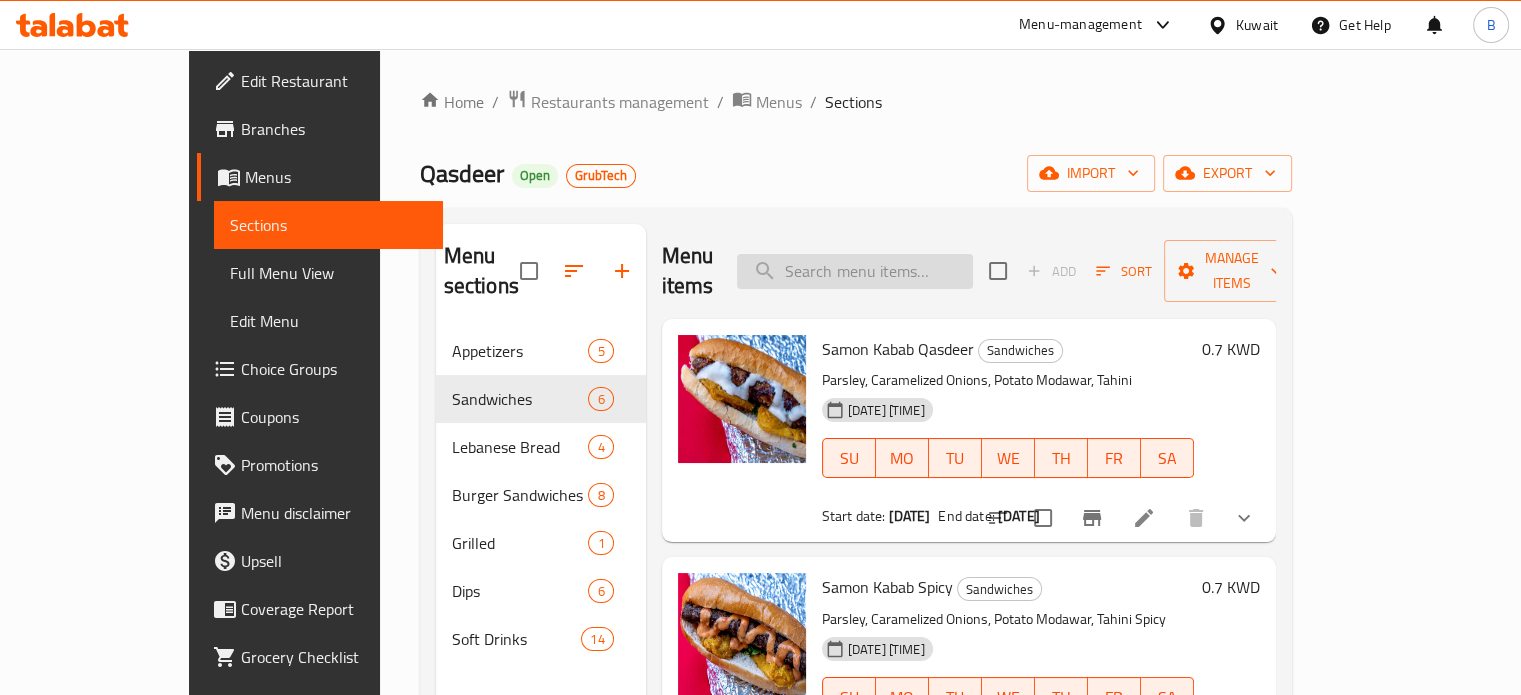 click at bounding box center [855, 271] 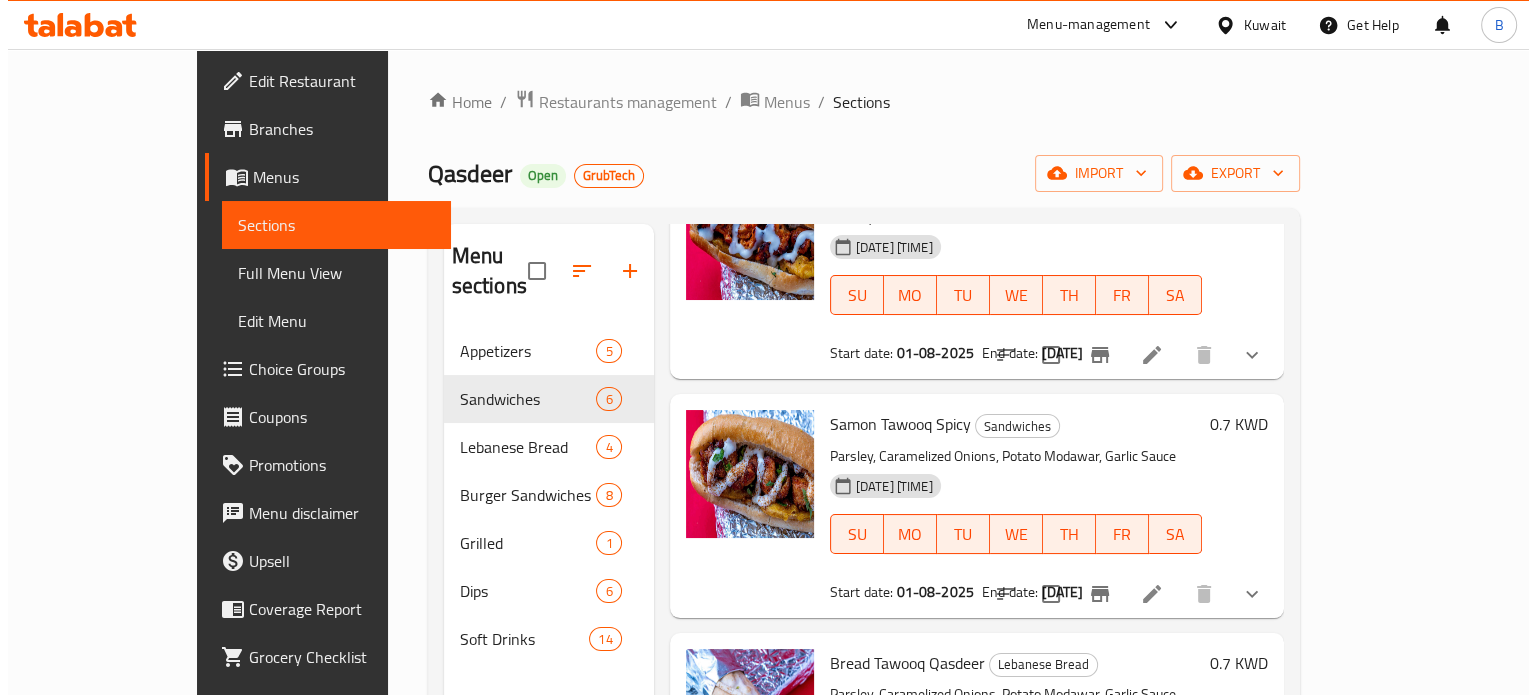 scroll, scrollTop: 164, scrollLeft: 0, axis: vertical 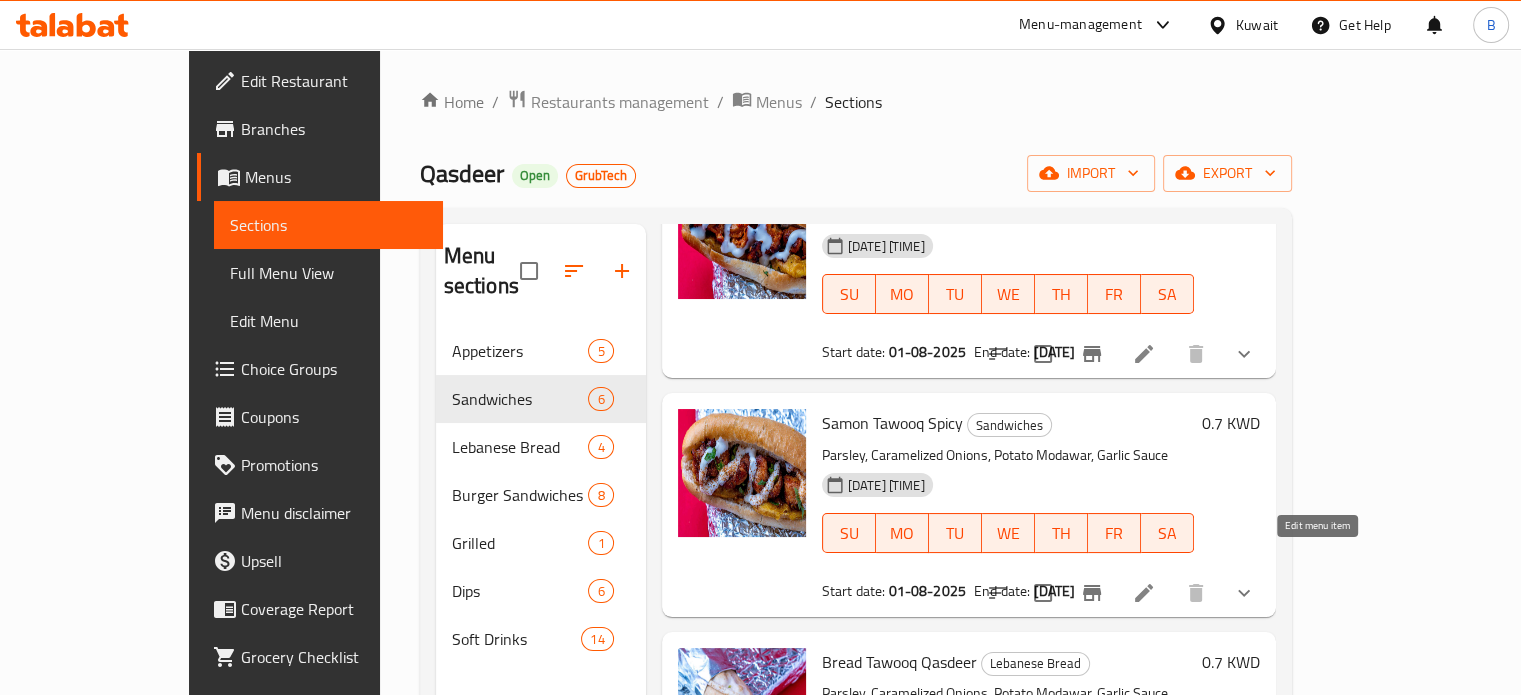 type on "tawo" 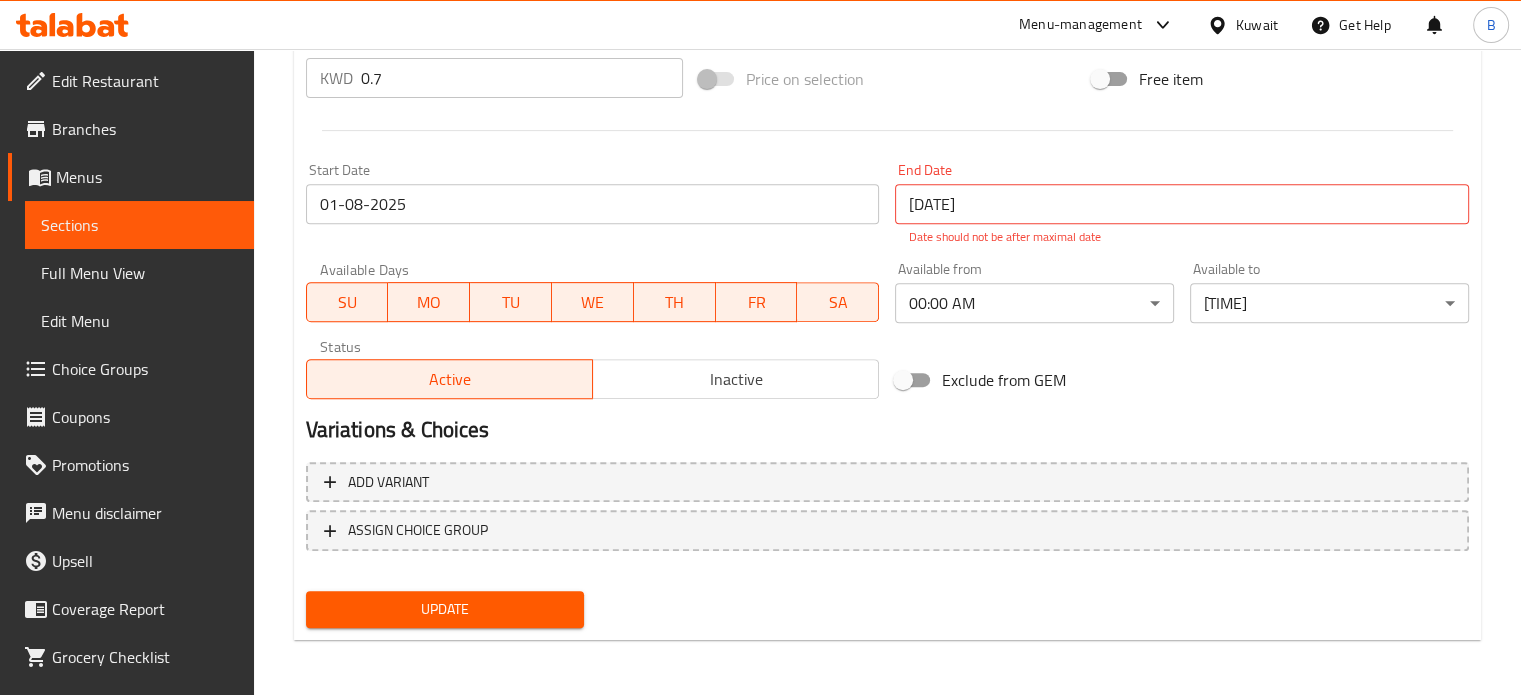 scroll, scrollTop: 767, scrollLeft: 0, axis: vertical 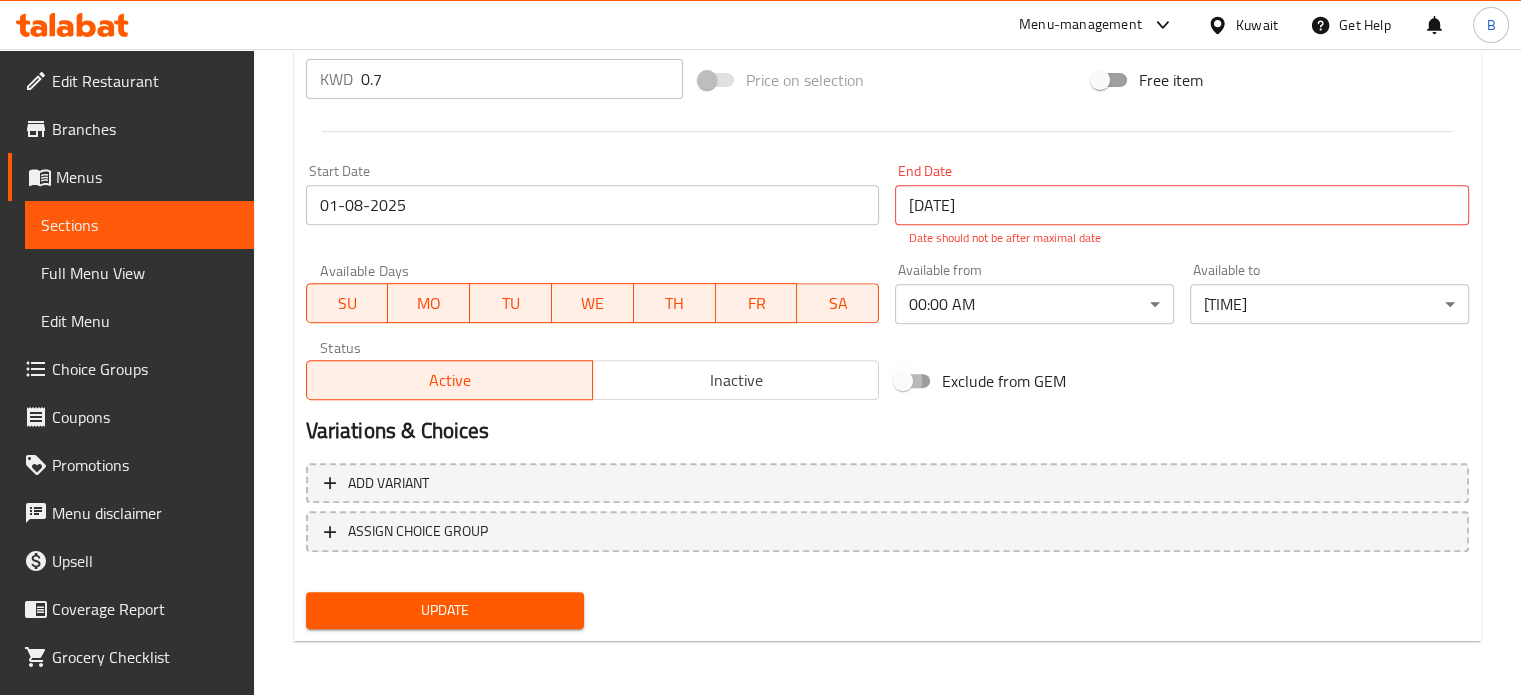 click on "Exclude from GEM" at bounding box center [903, 381] 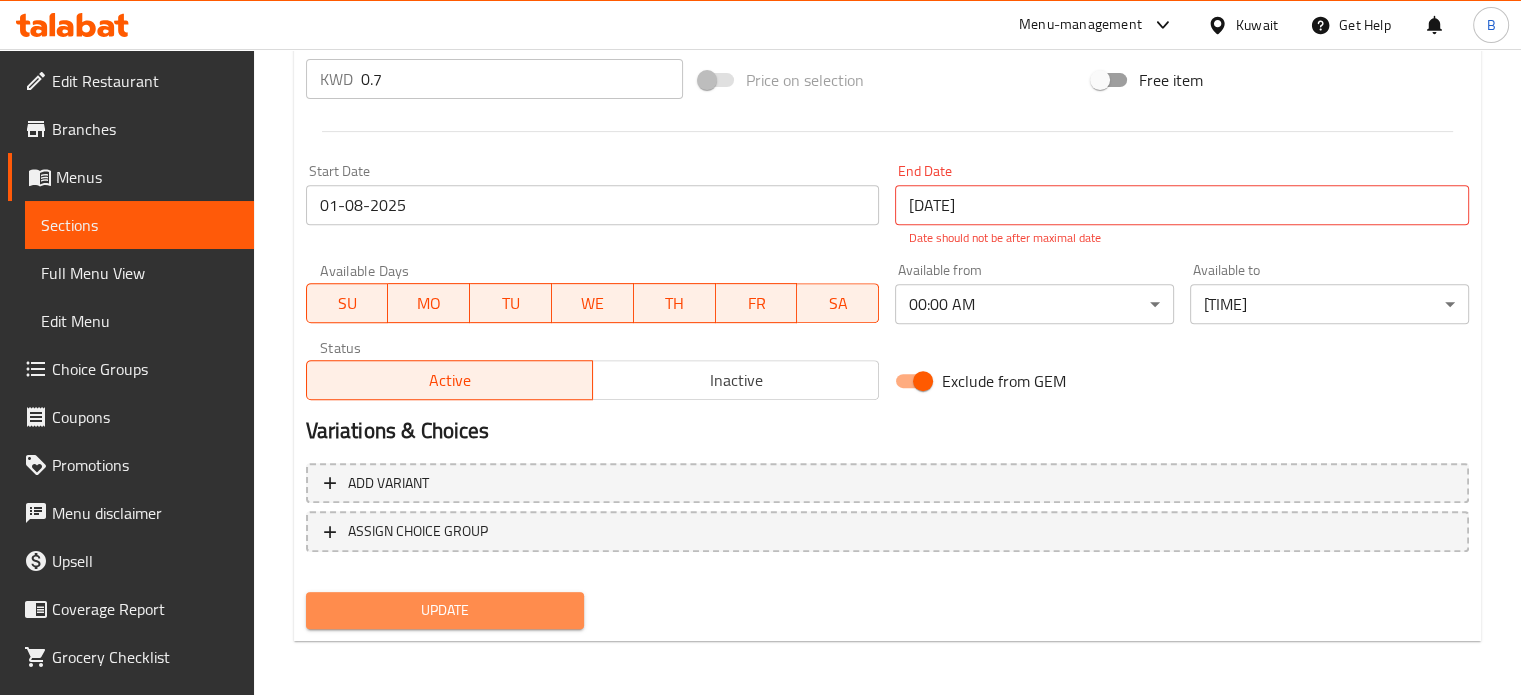 click on "Update" at bounding box center (445, 610) 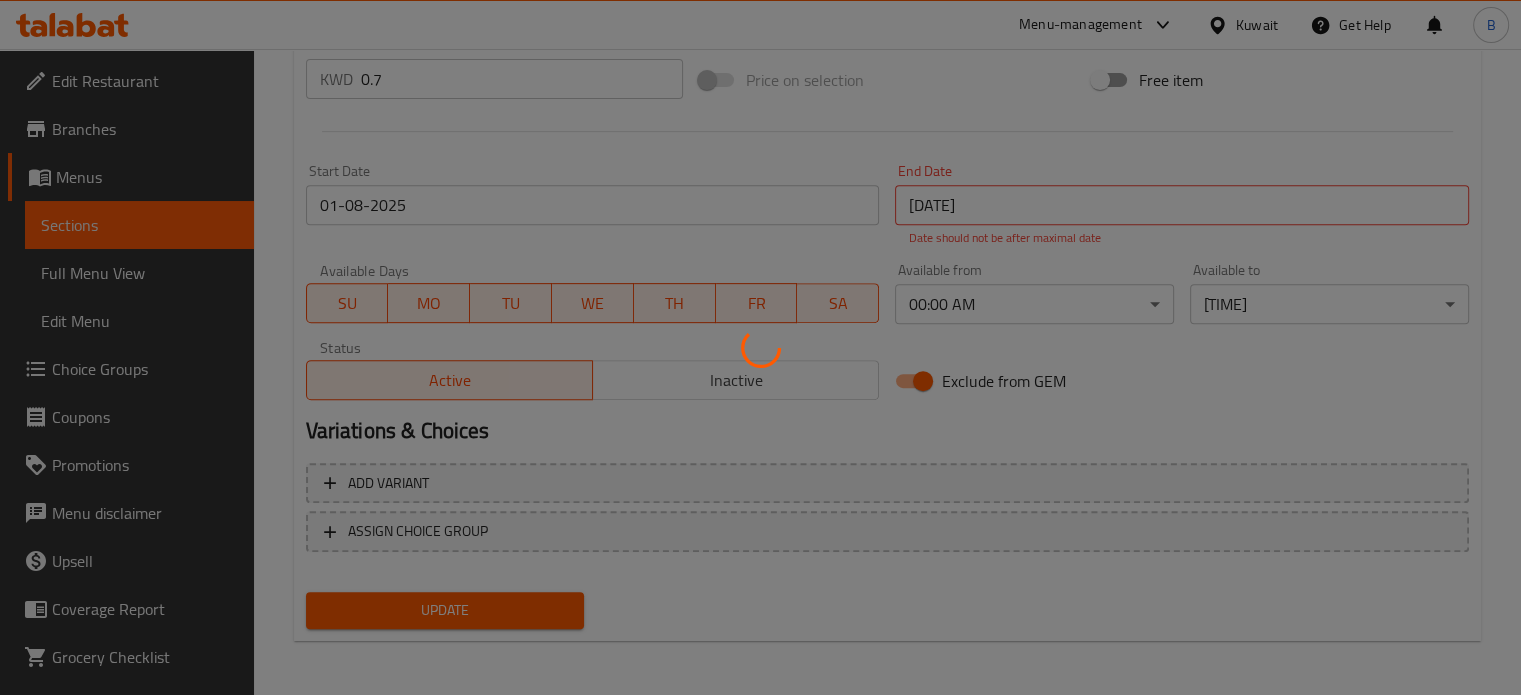 type 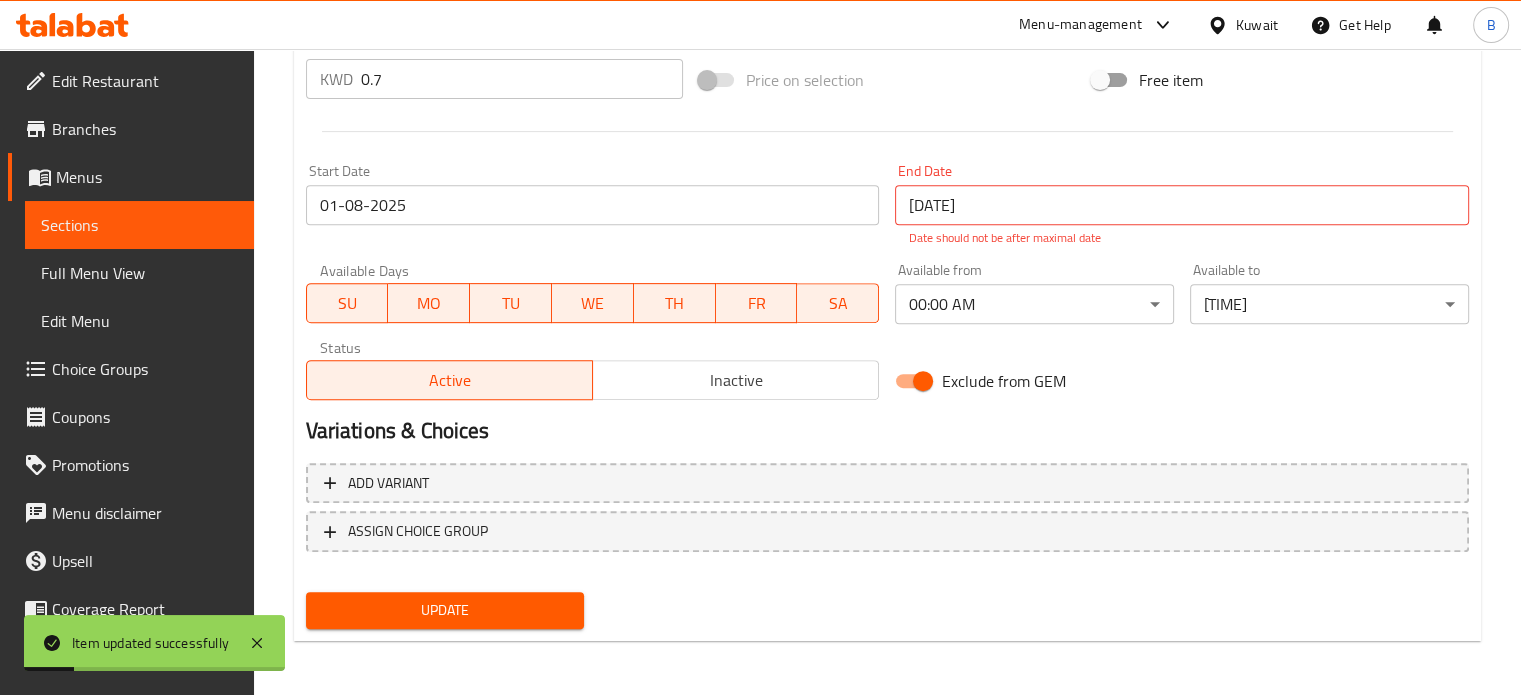 scroll, scrollTop: 0, scrollLeft: 0, axis: both 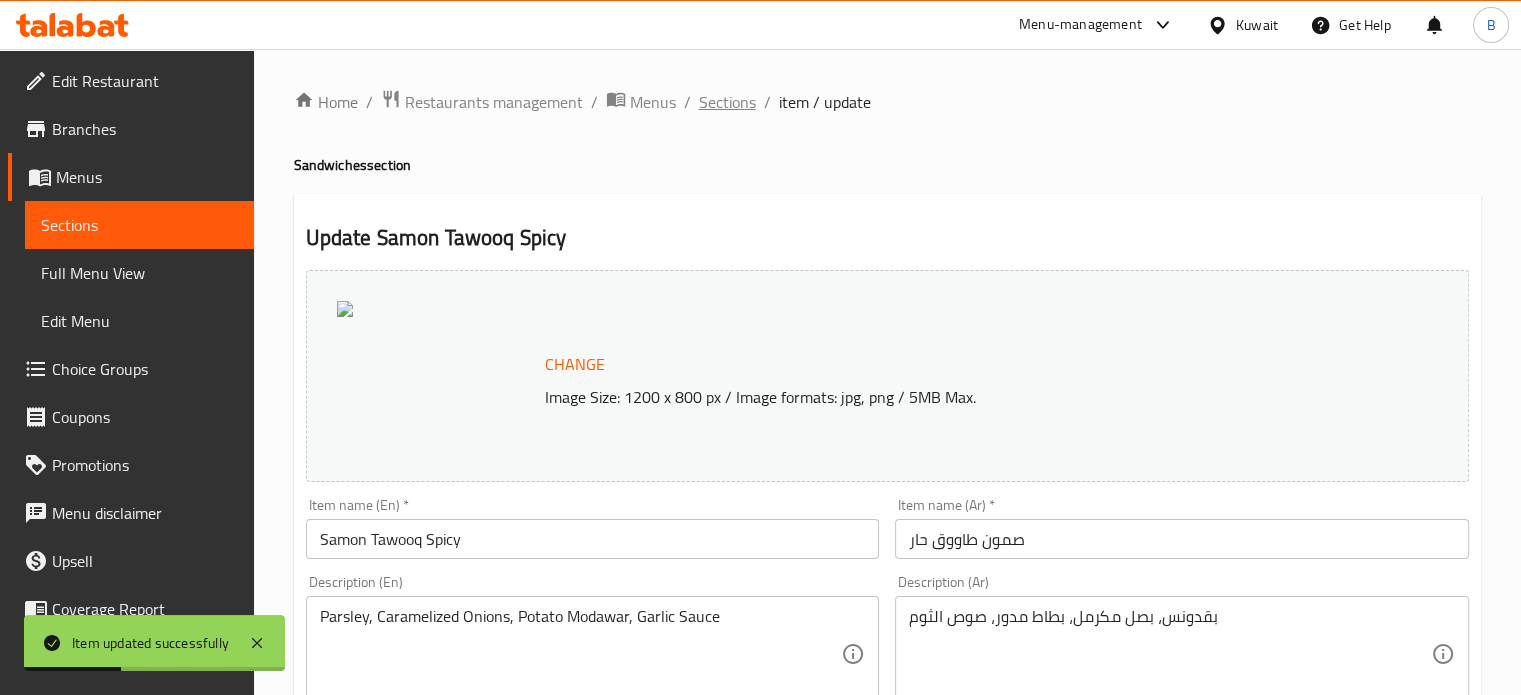click on "Sections" at bounding box center (727, 102) 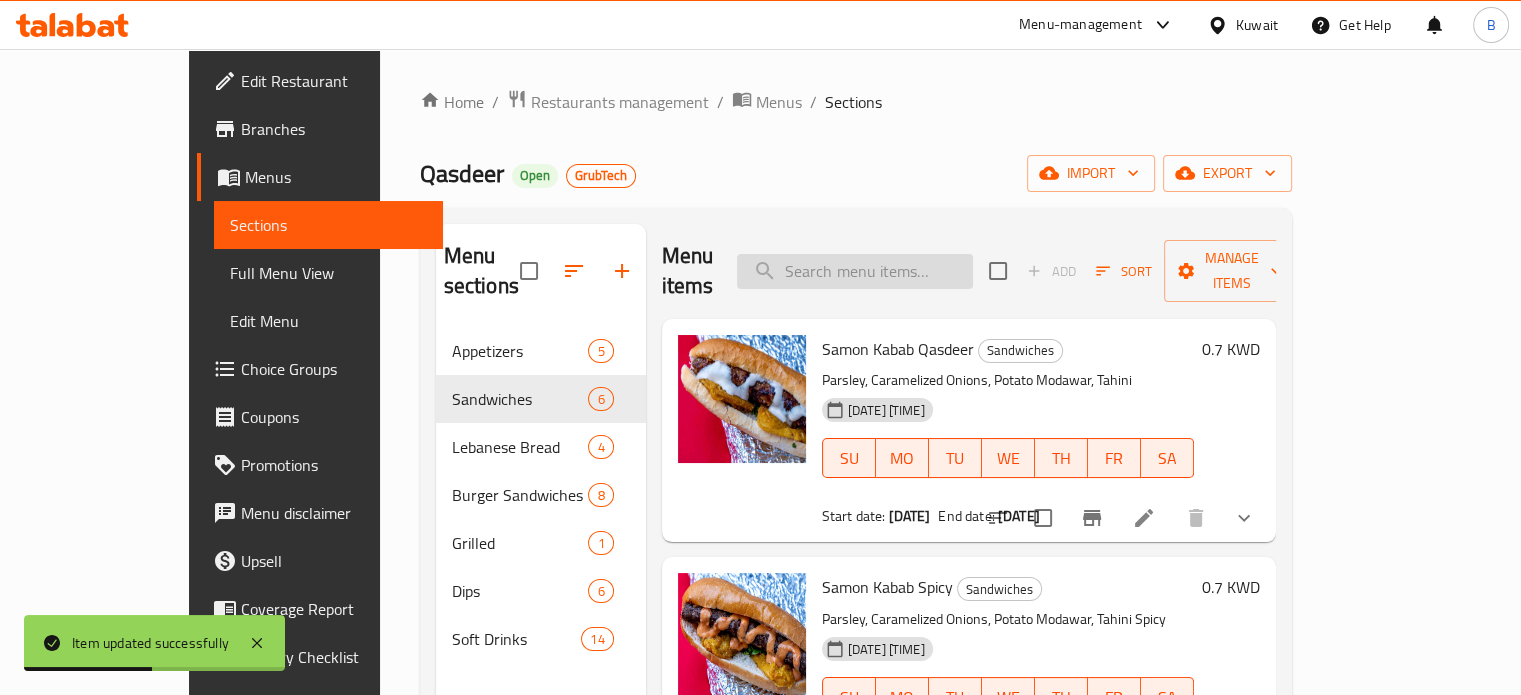 click at bounding box center [855, 271] 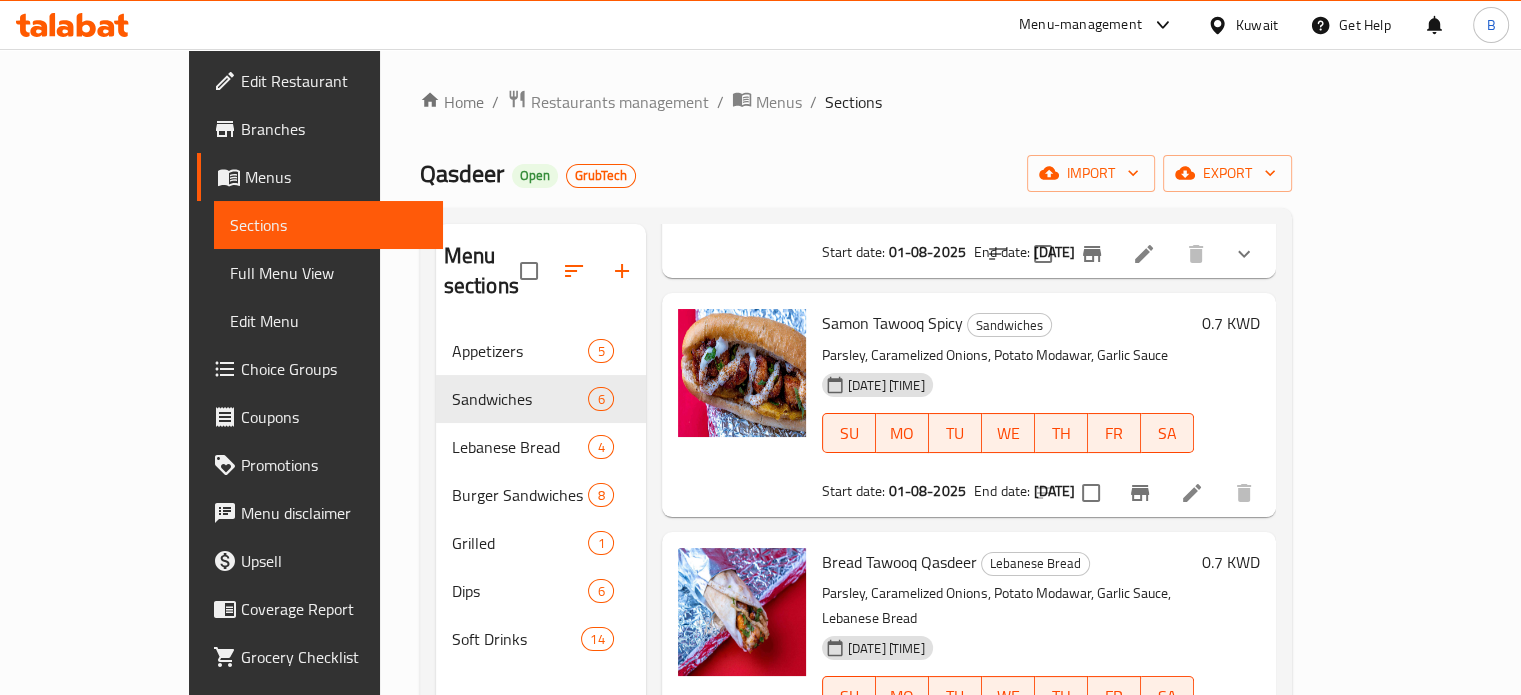scroll, scrollTop: 308, scrollLeft: 0, axis: vertical 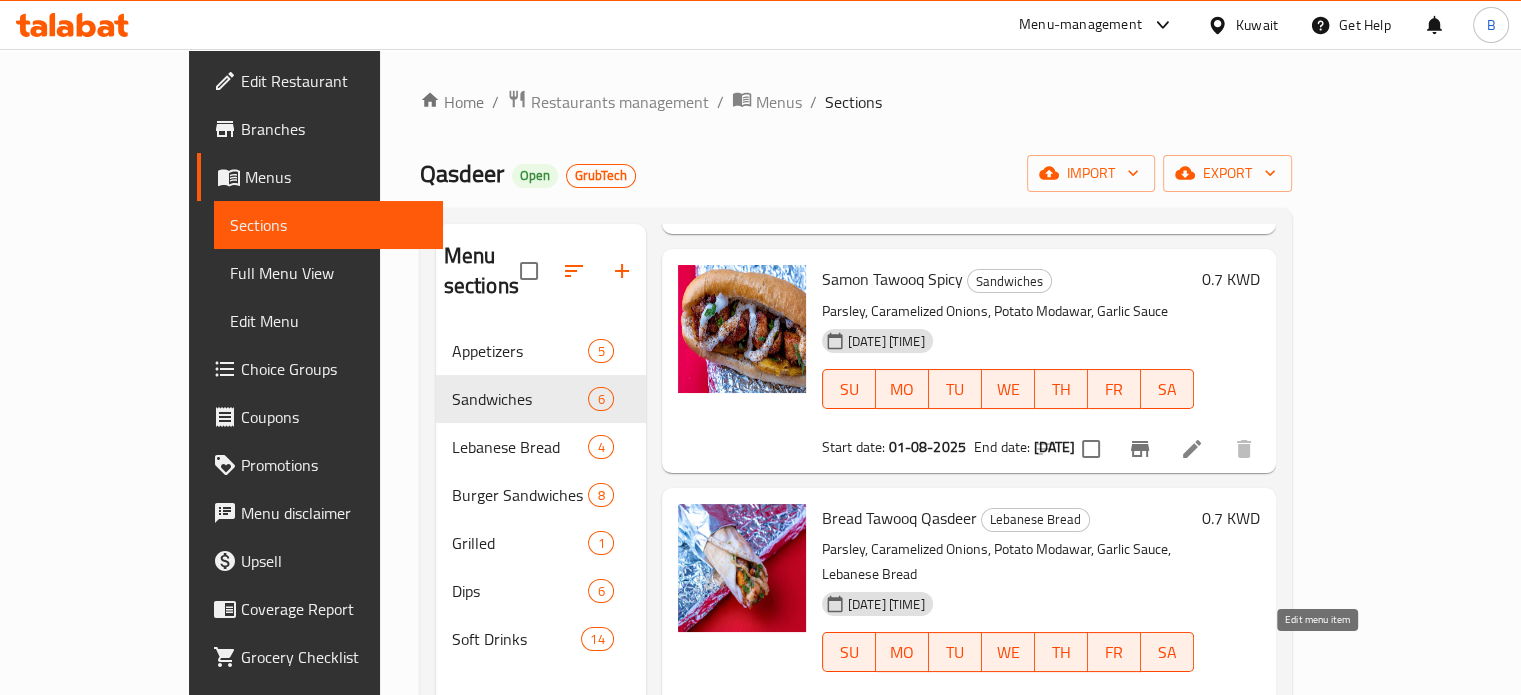 type on "tawooq" 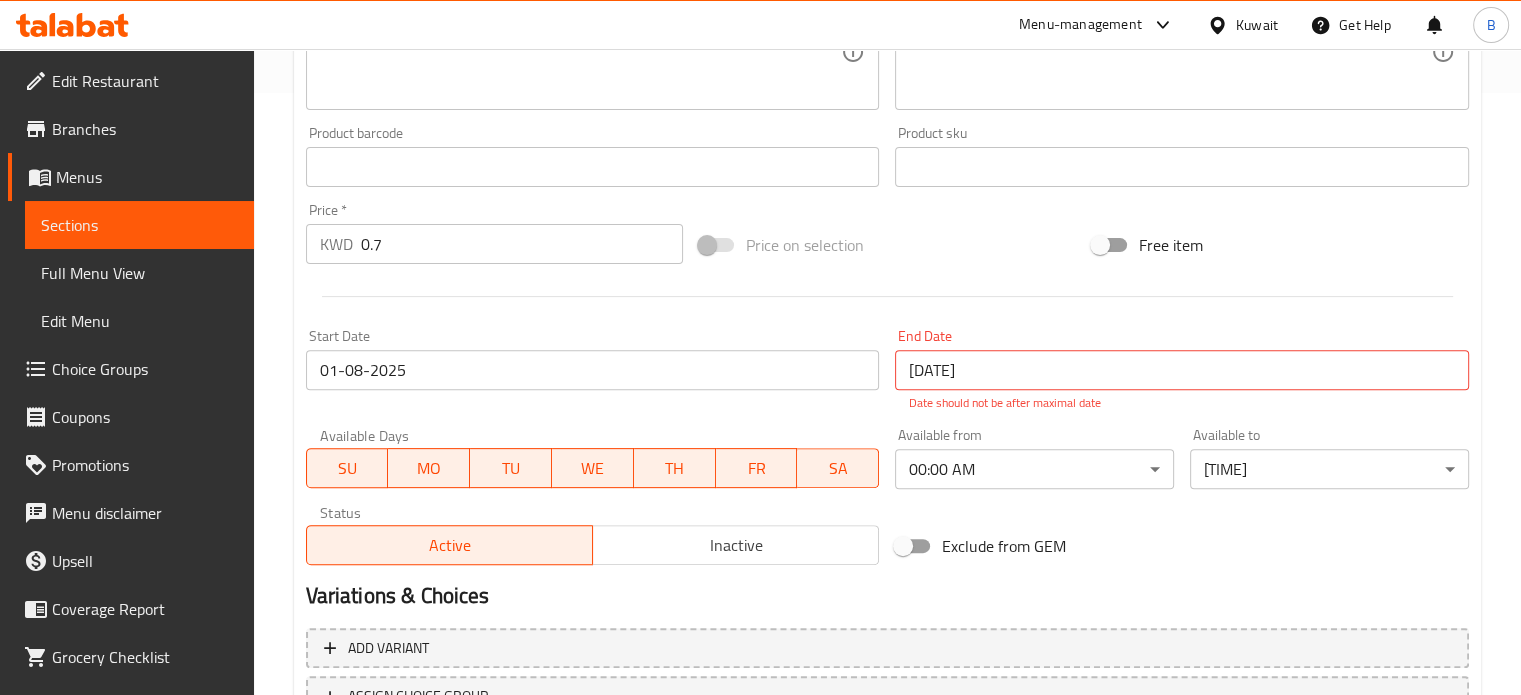 scroll, scrollTop: 768, scrollLeft: 0, axis: vertical 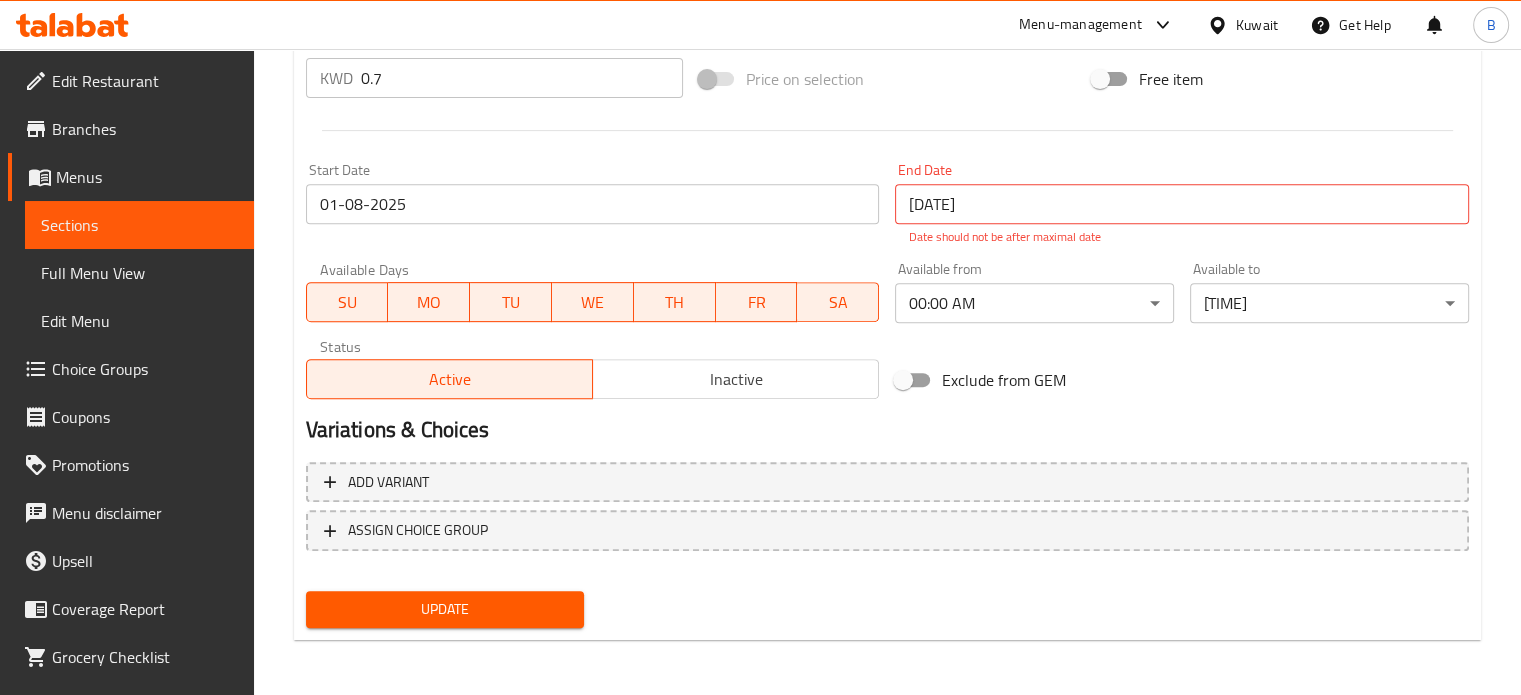 click on "Exclude from GEM" at bounding box center [903, 380] 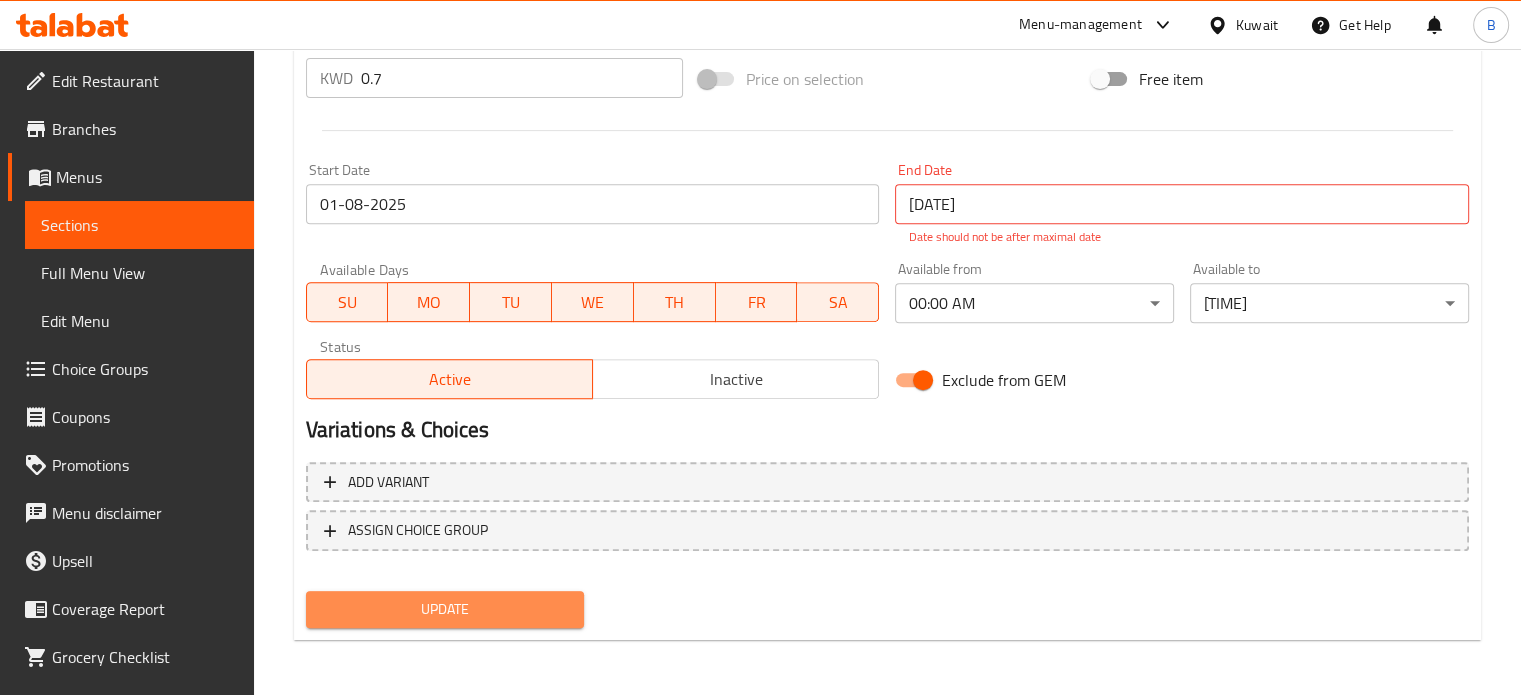 click on "Update" at bounding box center (445, 609) 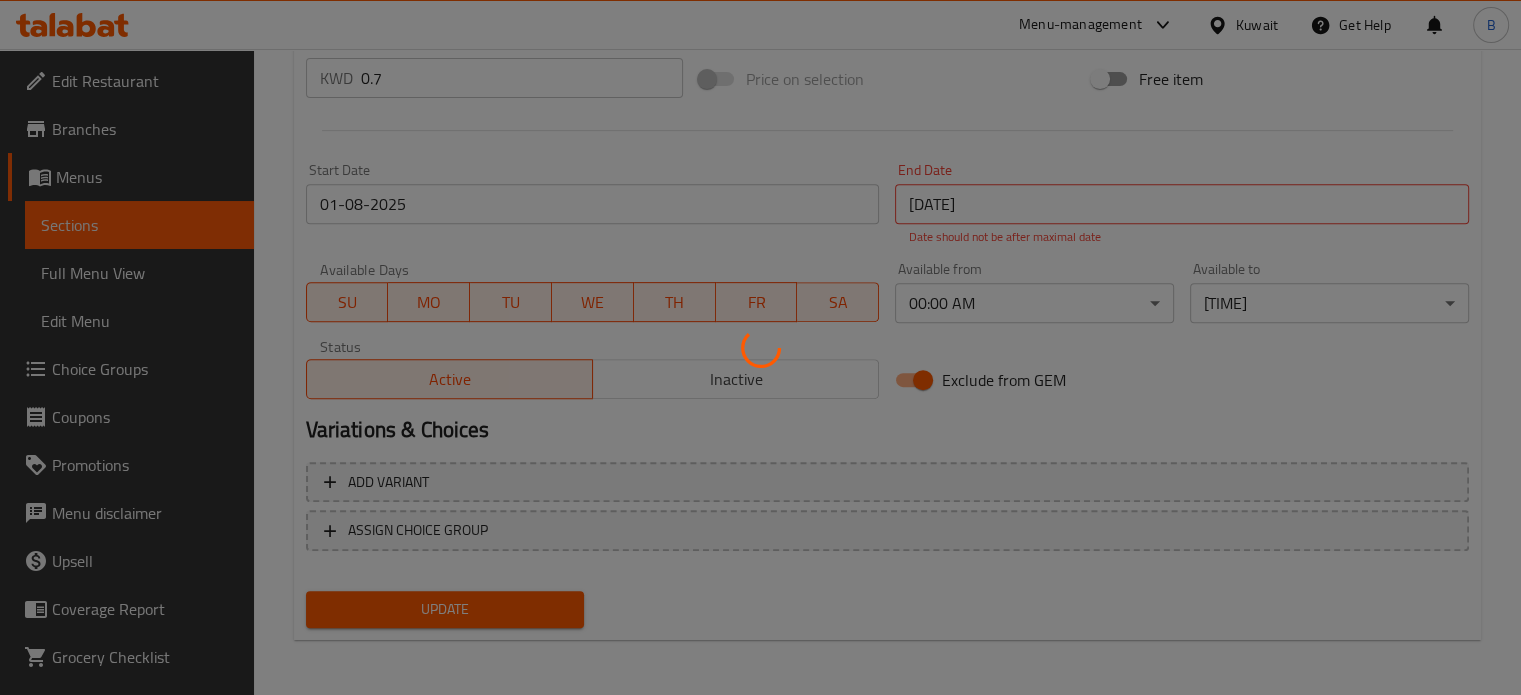 type 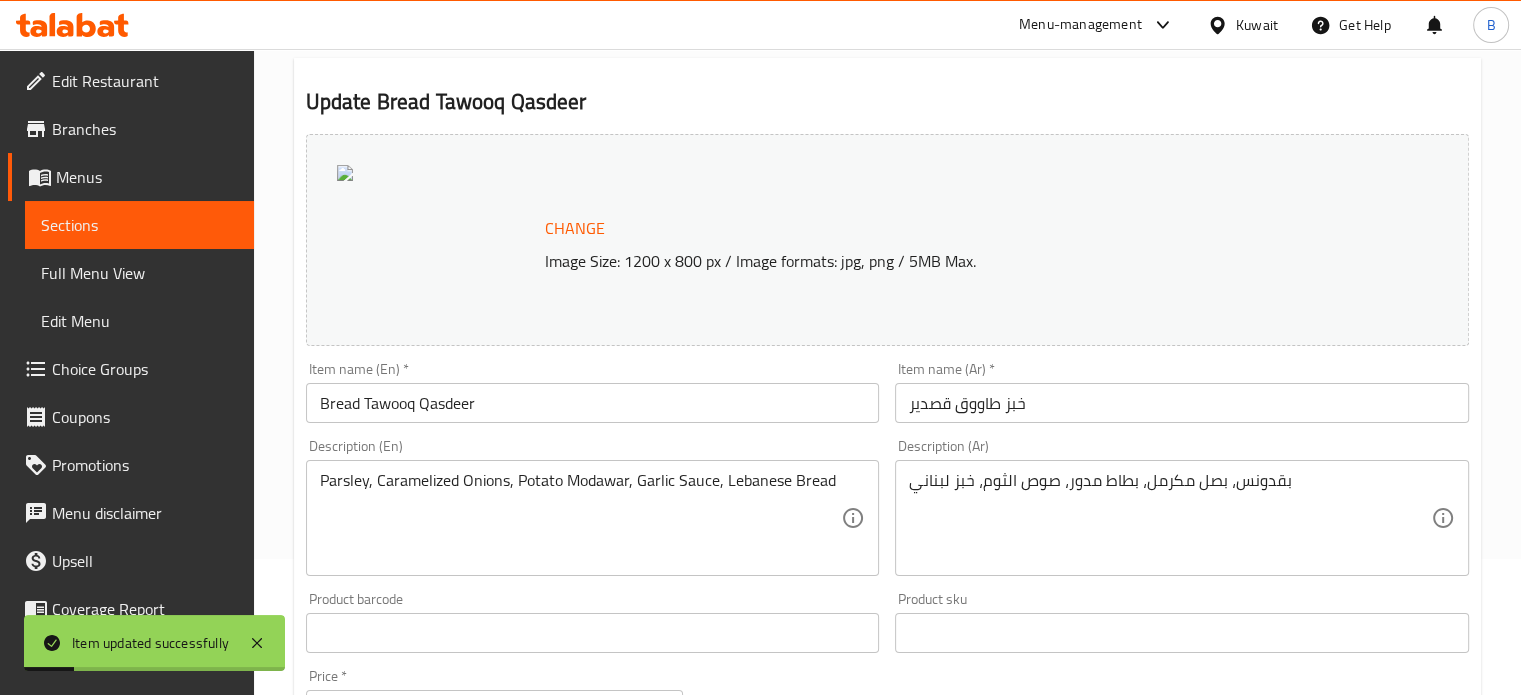scroll, scrollTop: 0, scrollLeft: 0, axis: both 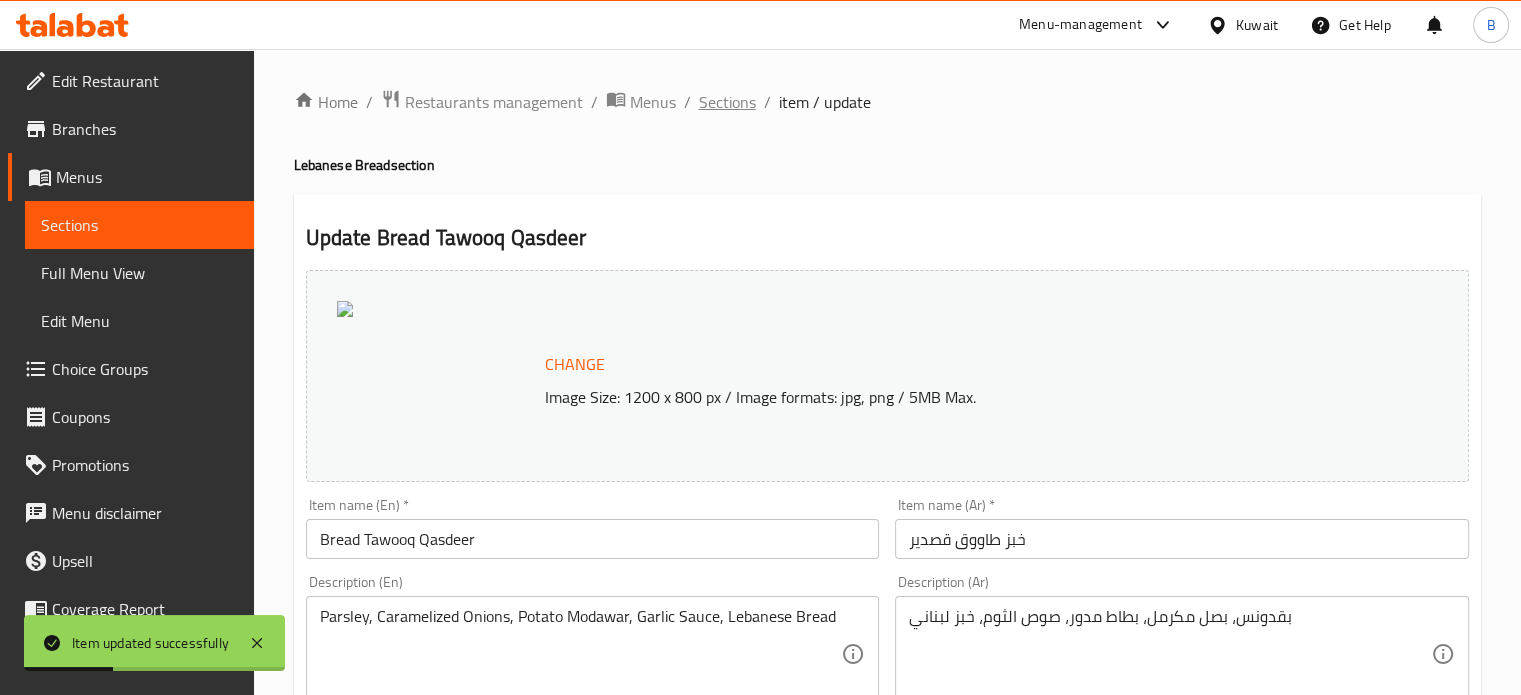 click on "Sections" at bounding box center [727, 102] 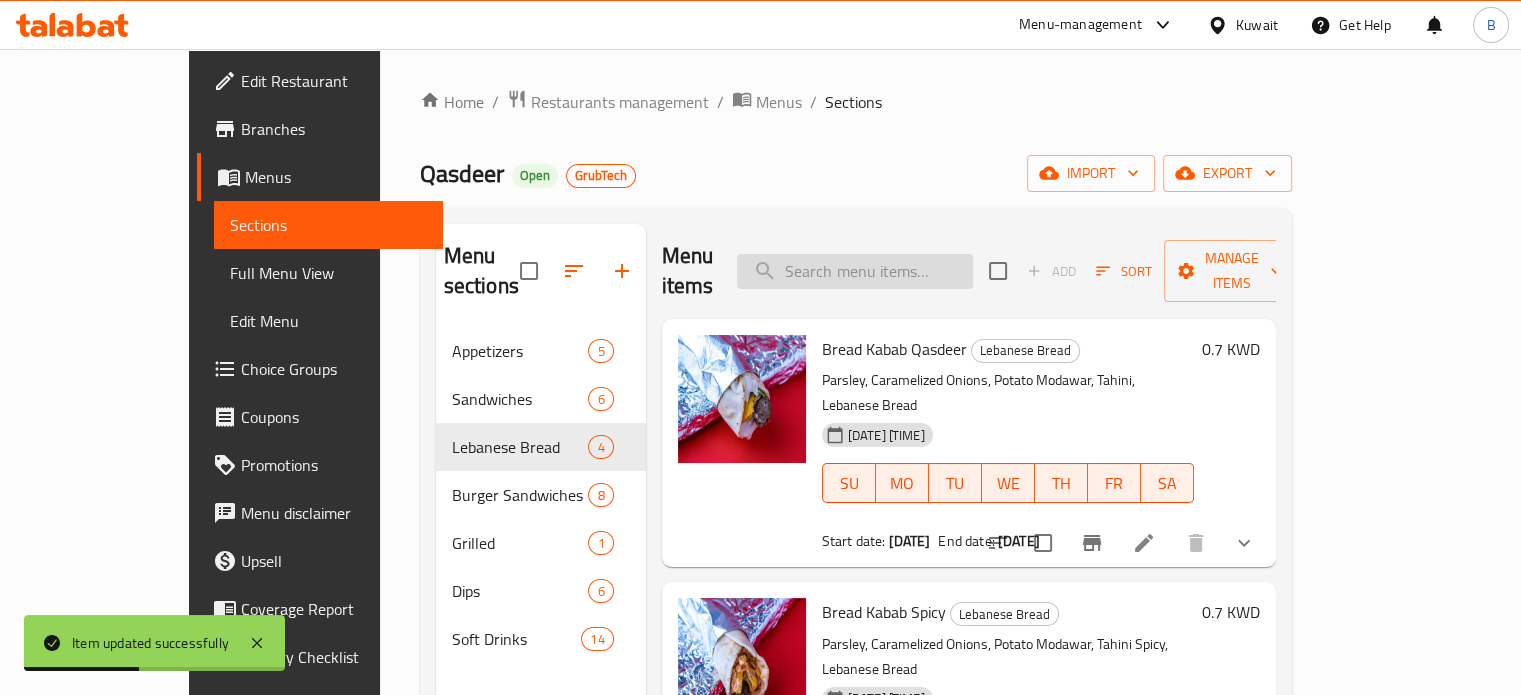 click at bounding box center [855, 271] 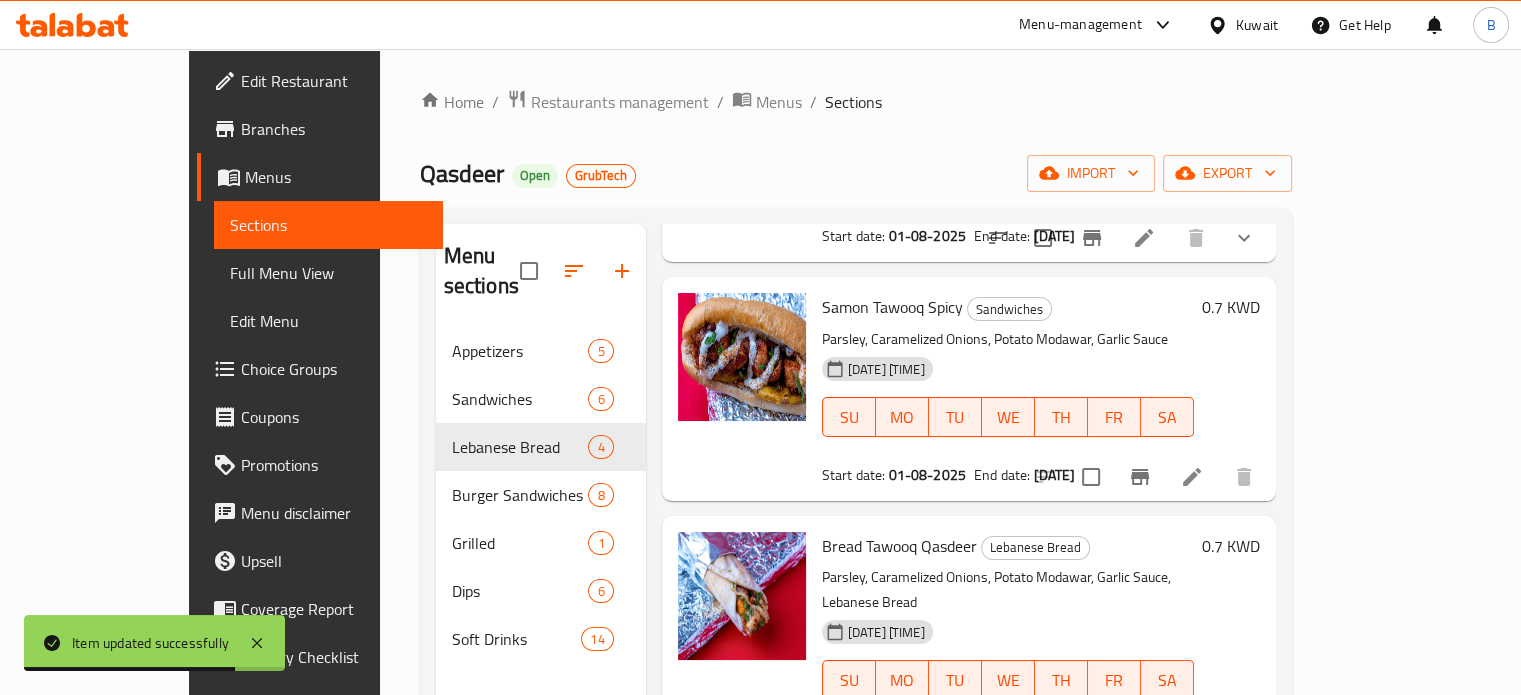 scroll, scrollTop: 282, scrollLeft: 0, axis: vertical 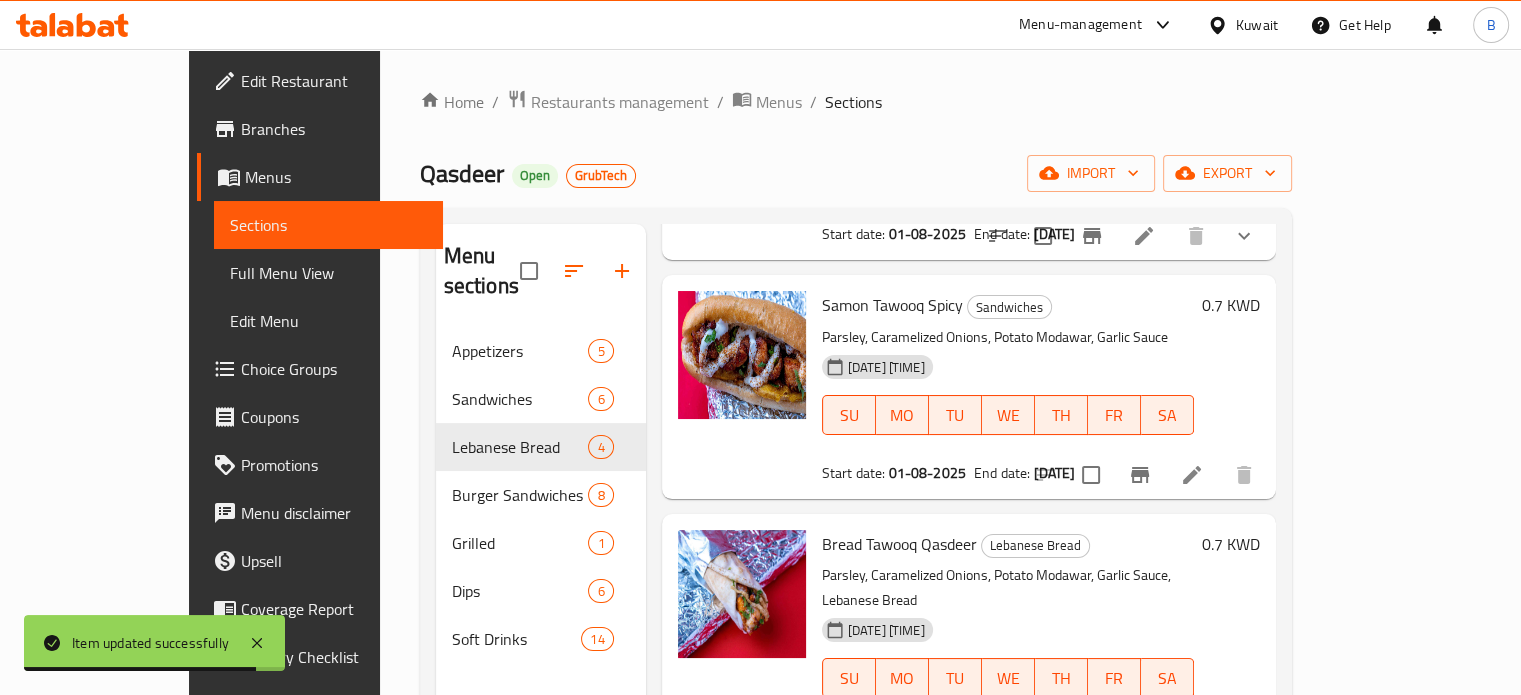 type on "tawoo" 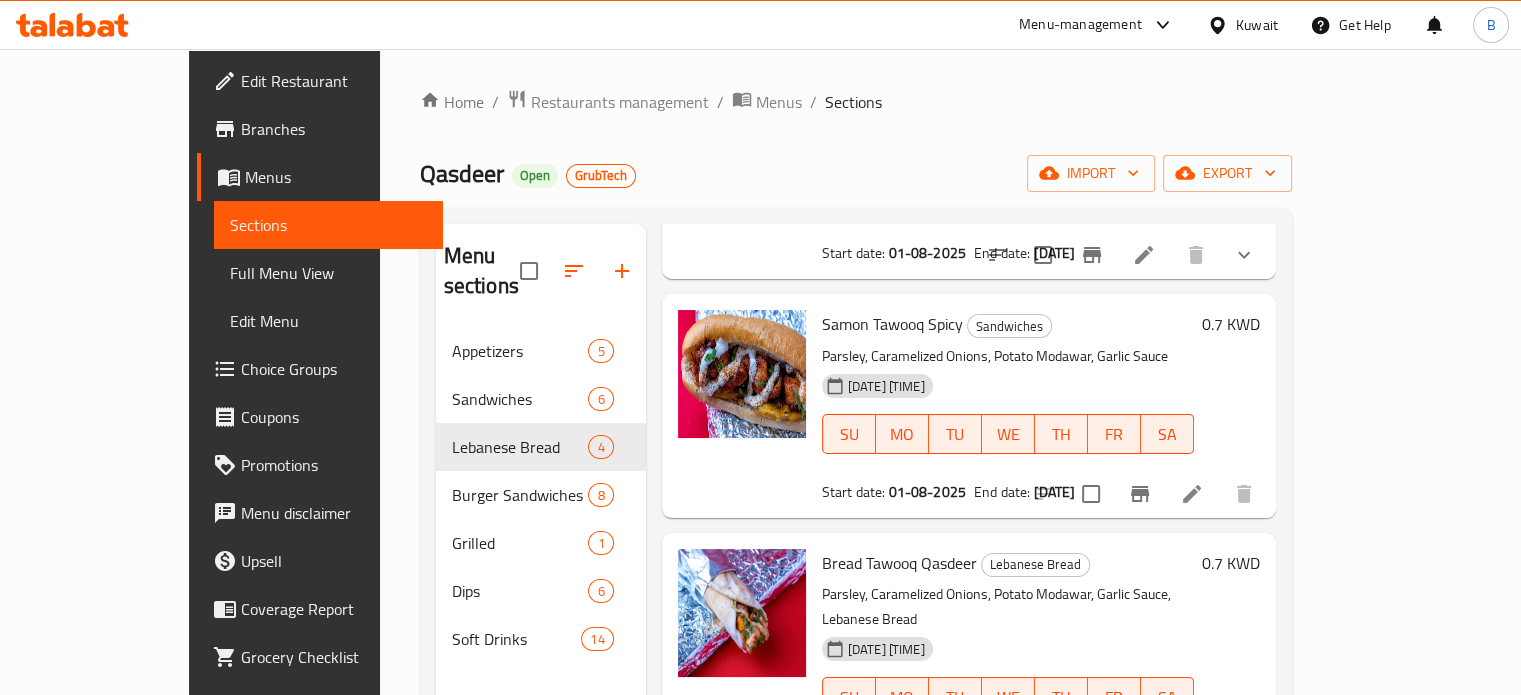 scroll, scrollTop: 308, scrollLeft: 0, axis: vertical 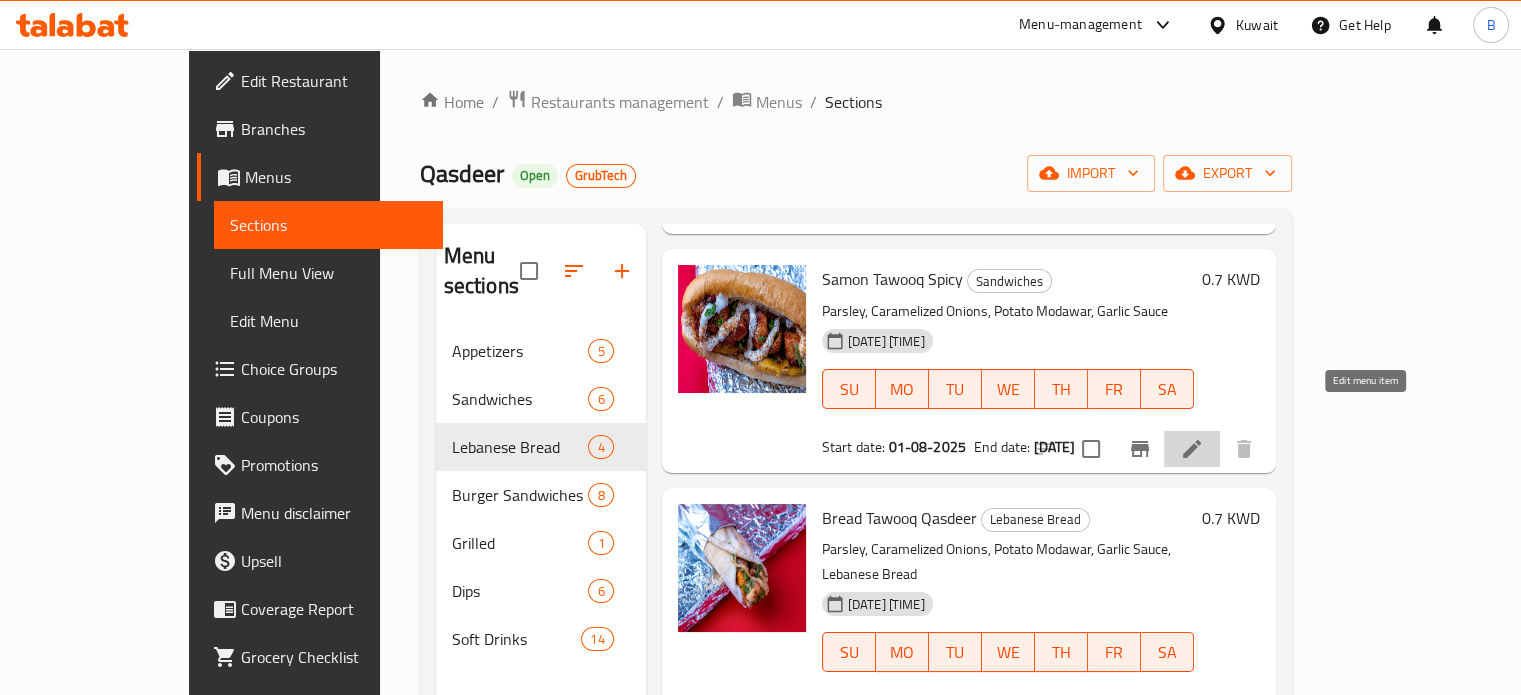 click 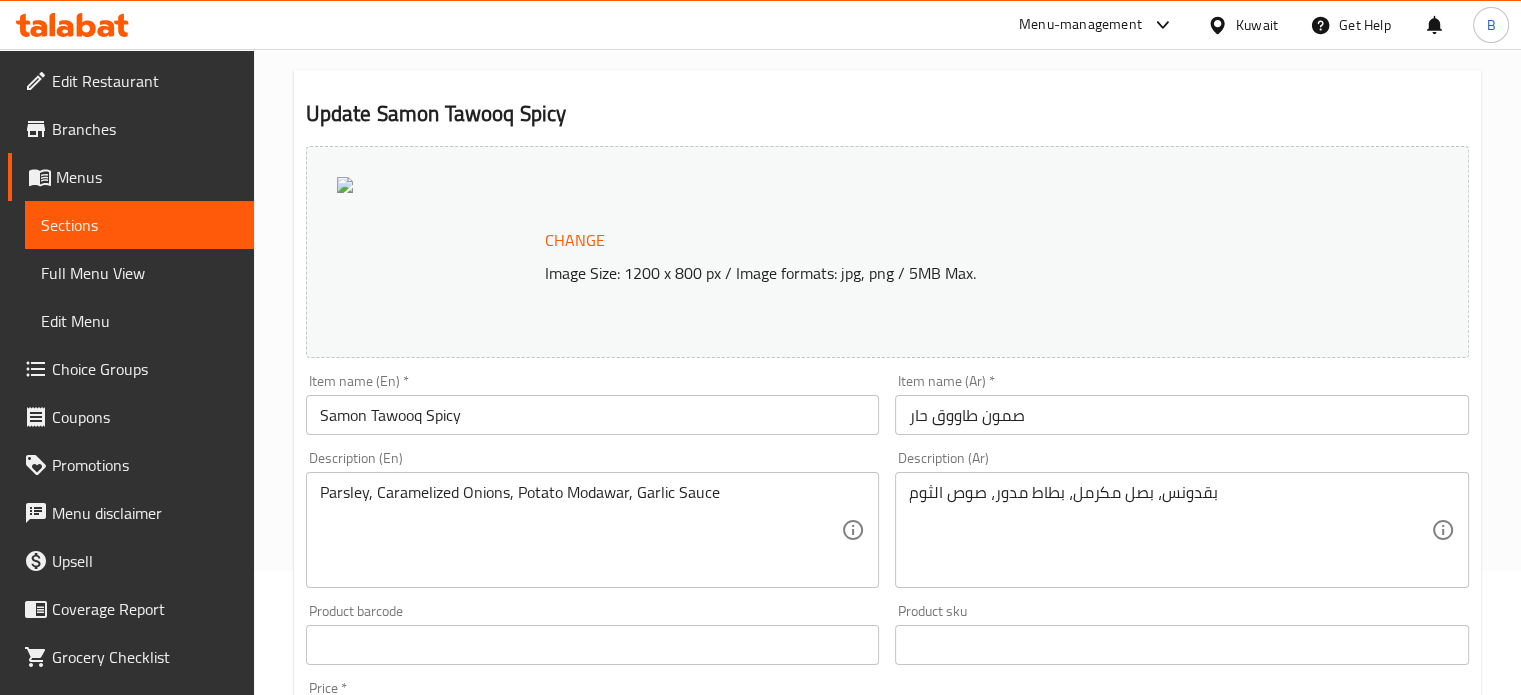 scroll, scrollTop: 0, scrollLeft: 0, axis: both 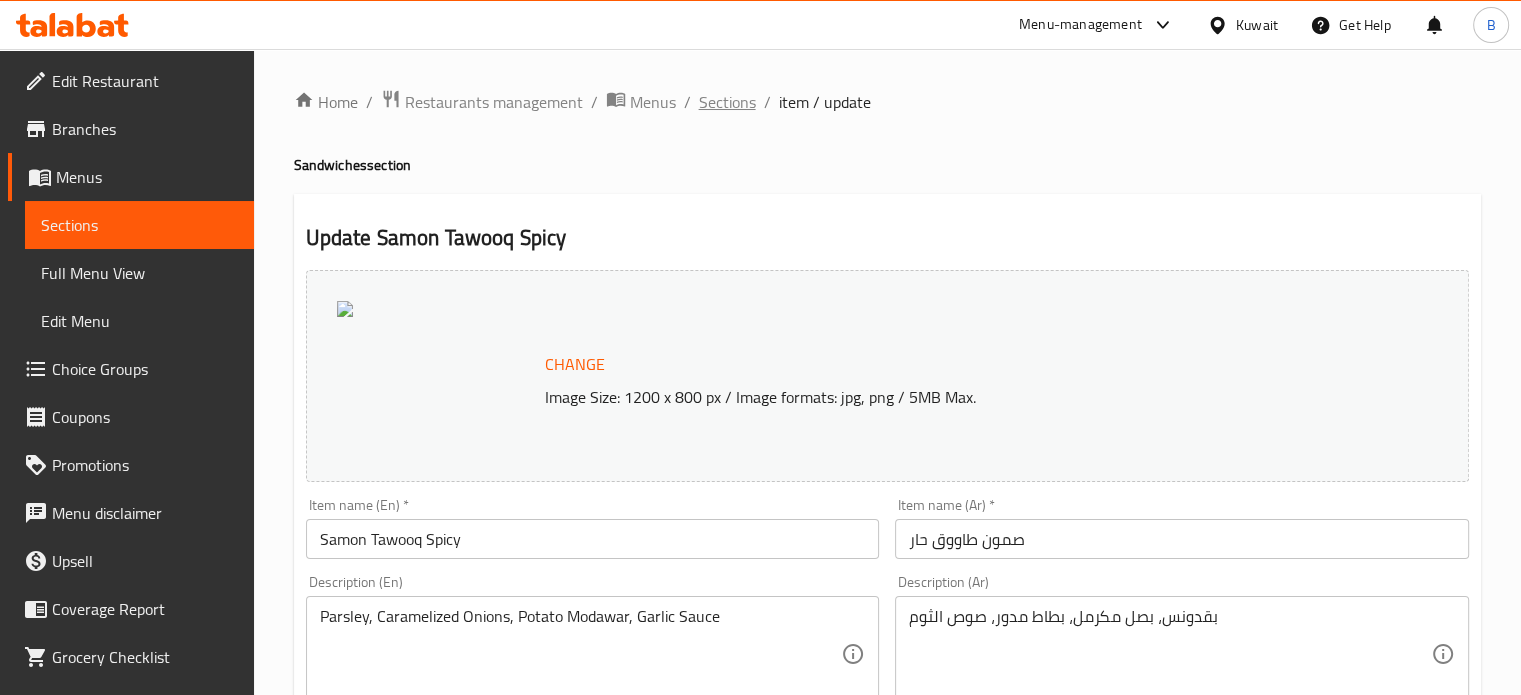 click on "Sections" at bounding box center (727, 102) 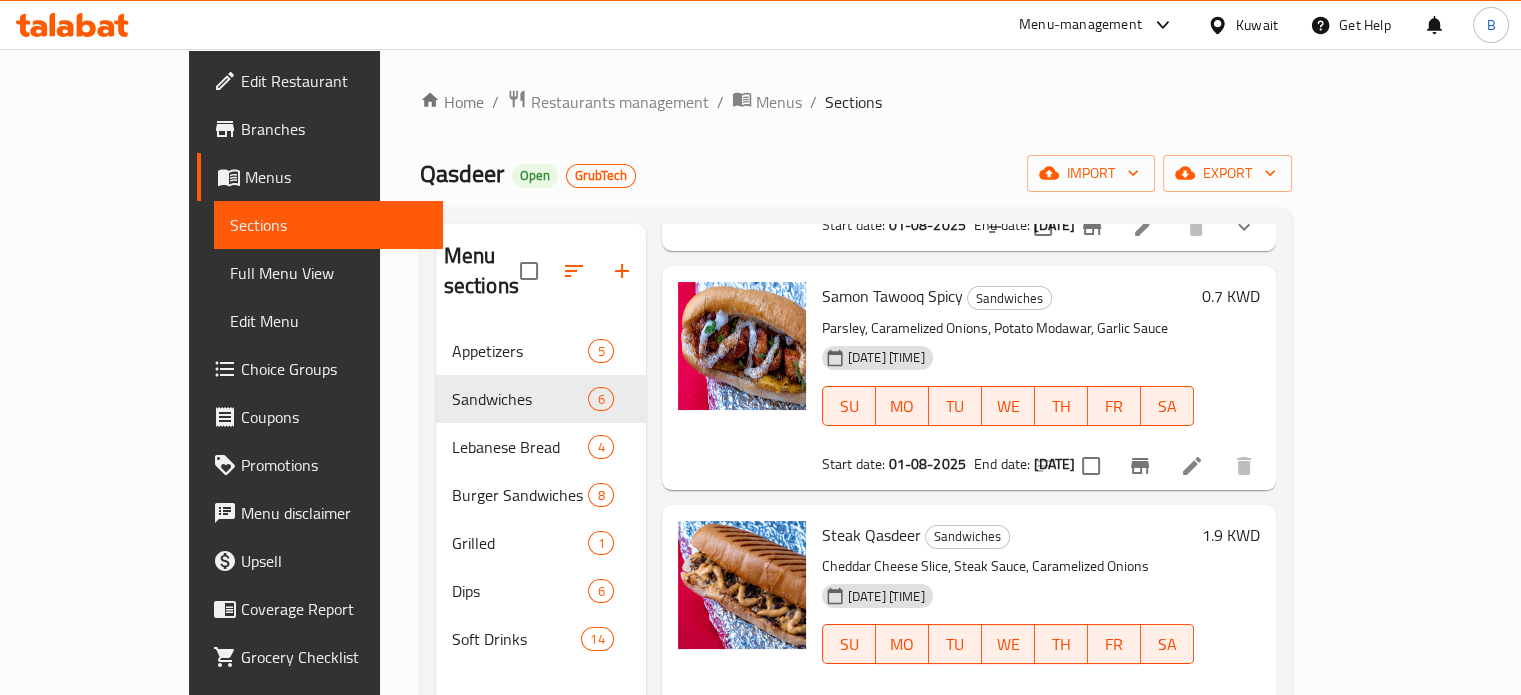 scroll, scrollTop: 785, scrollLeft: 0, axis: vertical 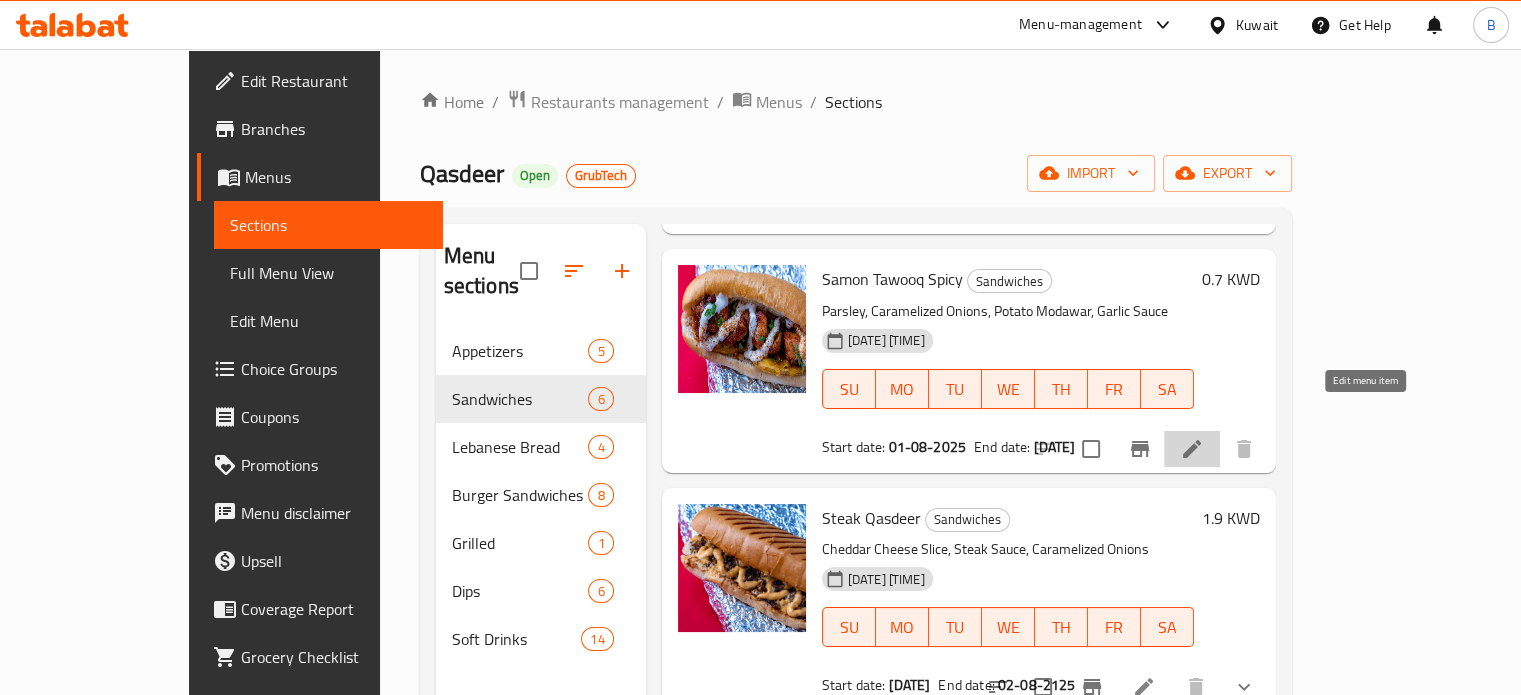 click 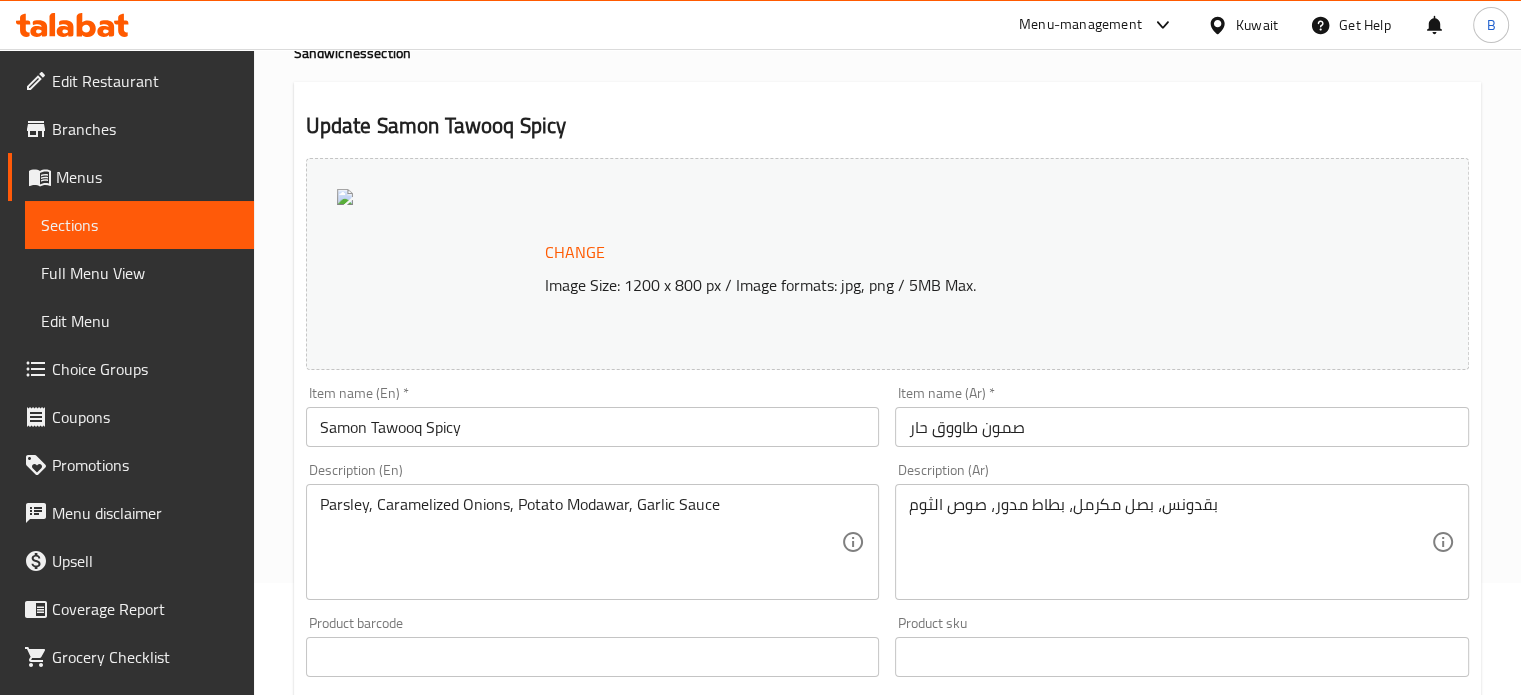 scroll, scrollTop: 0, scrollLeft: 0, axis: both 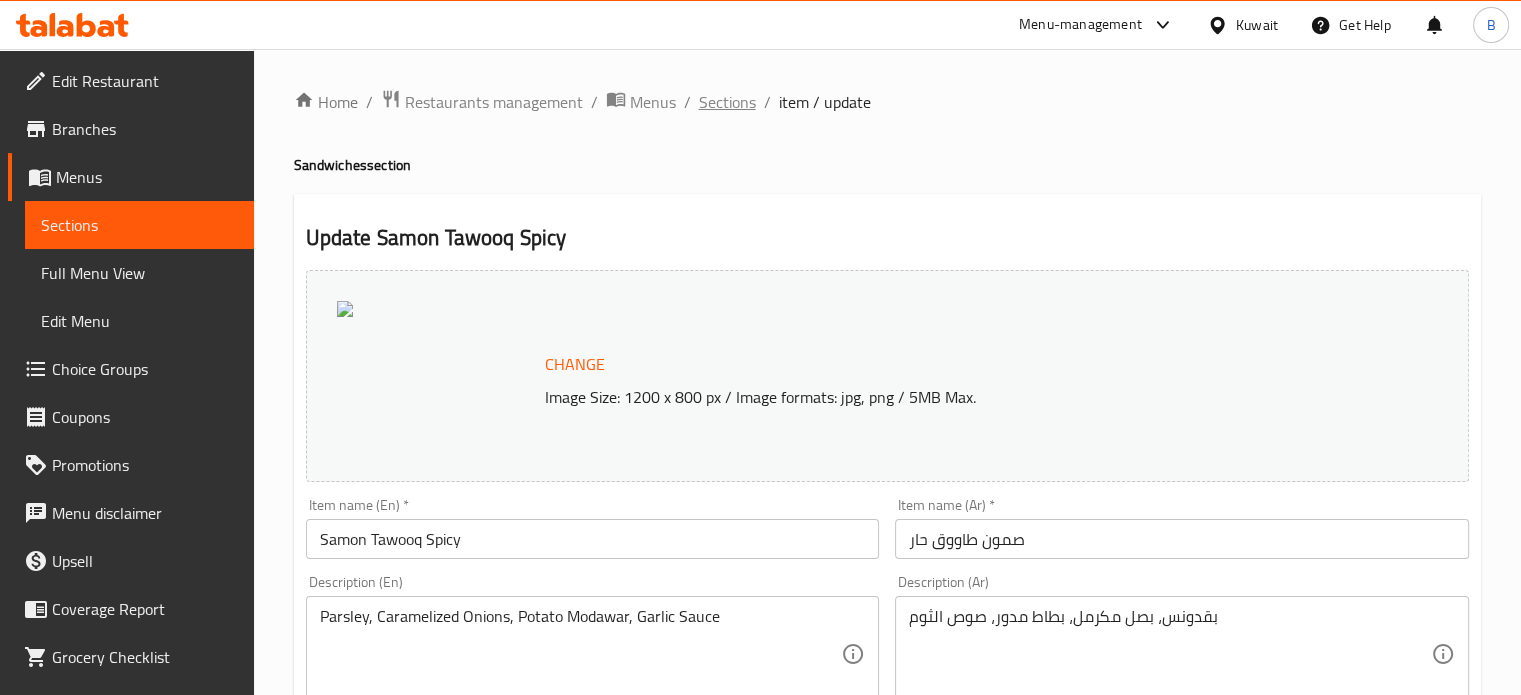 click on "Sections" at bounding box center [727, 102] 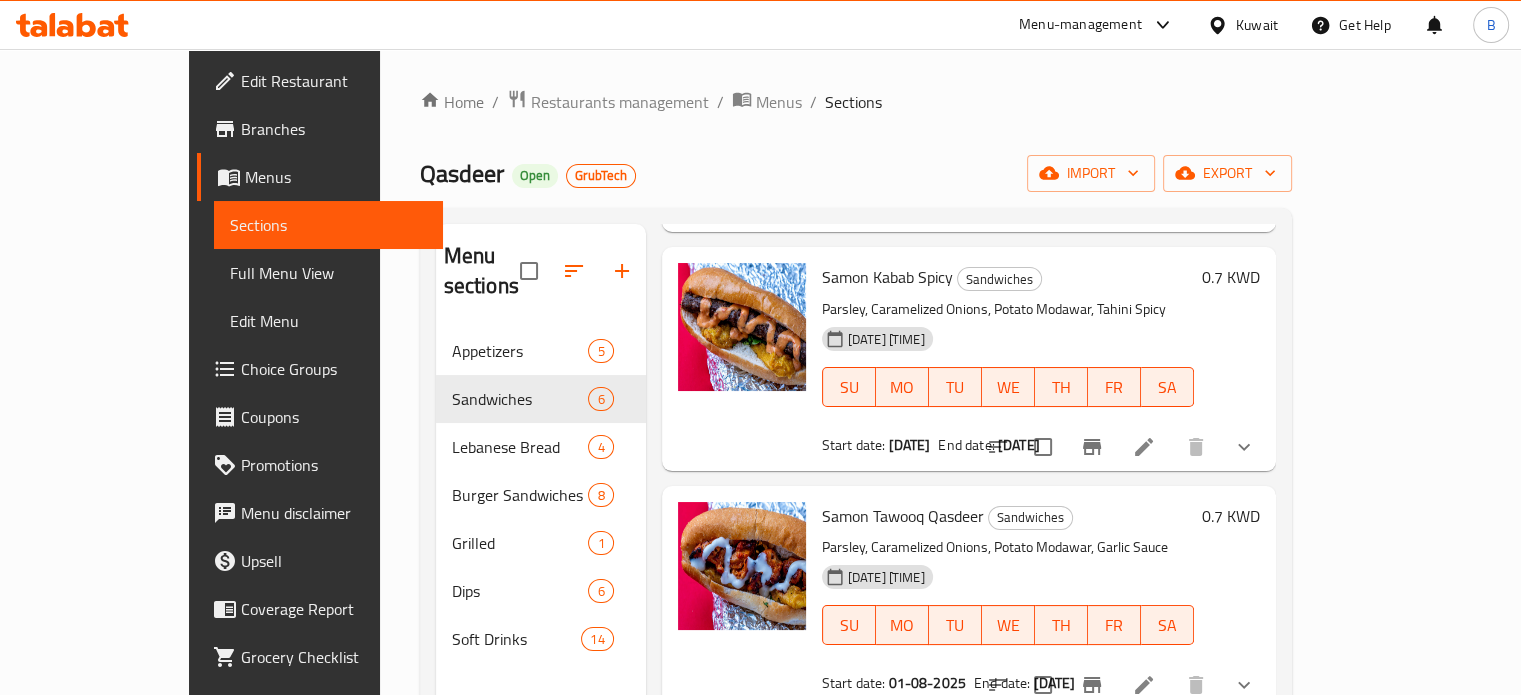 scroll, scrollTop: 311, scrollLeft: 0, axis: vertical 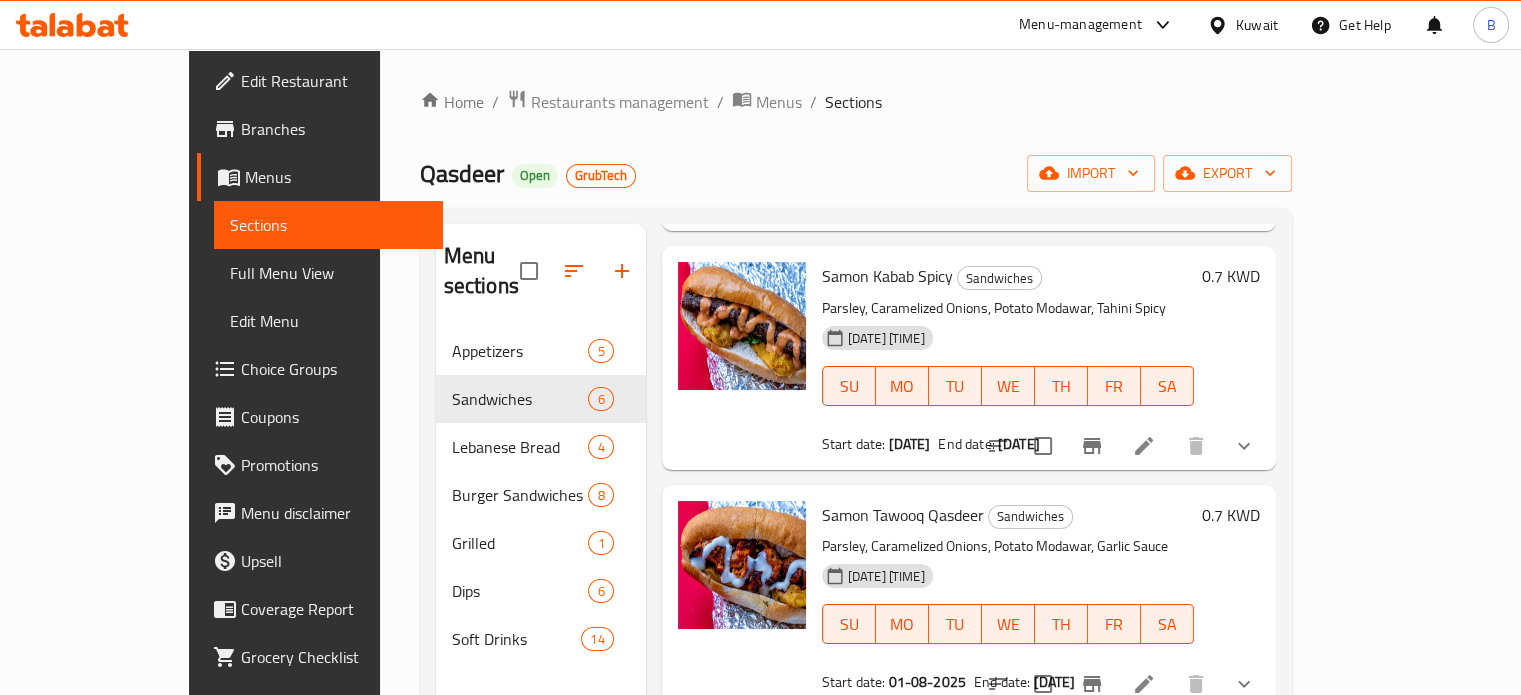 click at bounding box center [1144, 446] 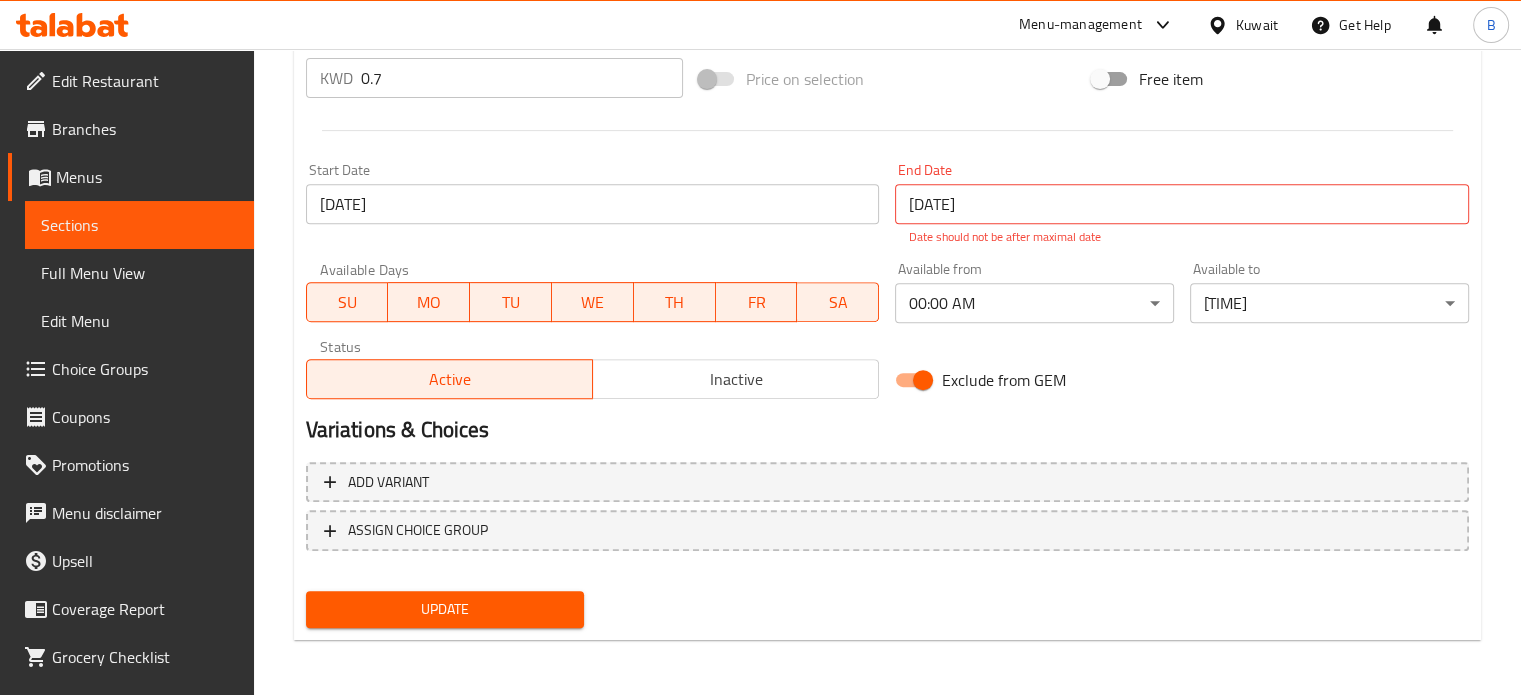 scroll, scrollTop: 0, scrollLeft: 0, axis: both 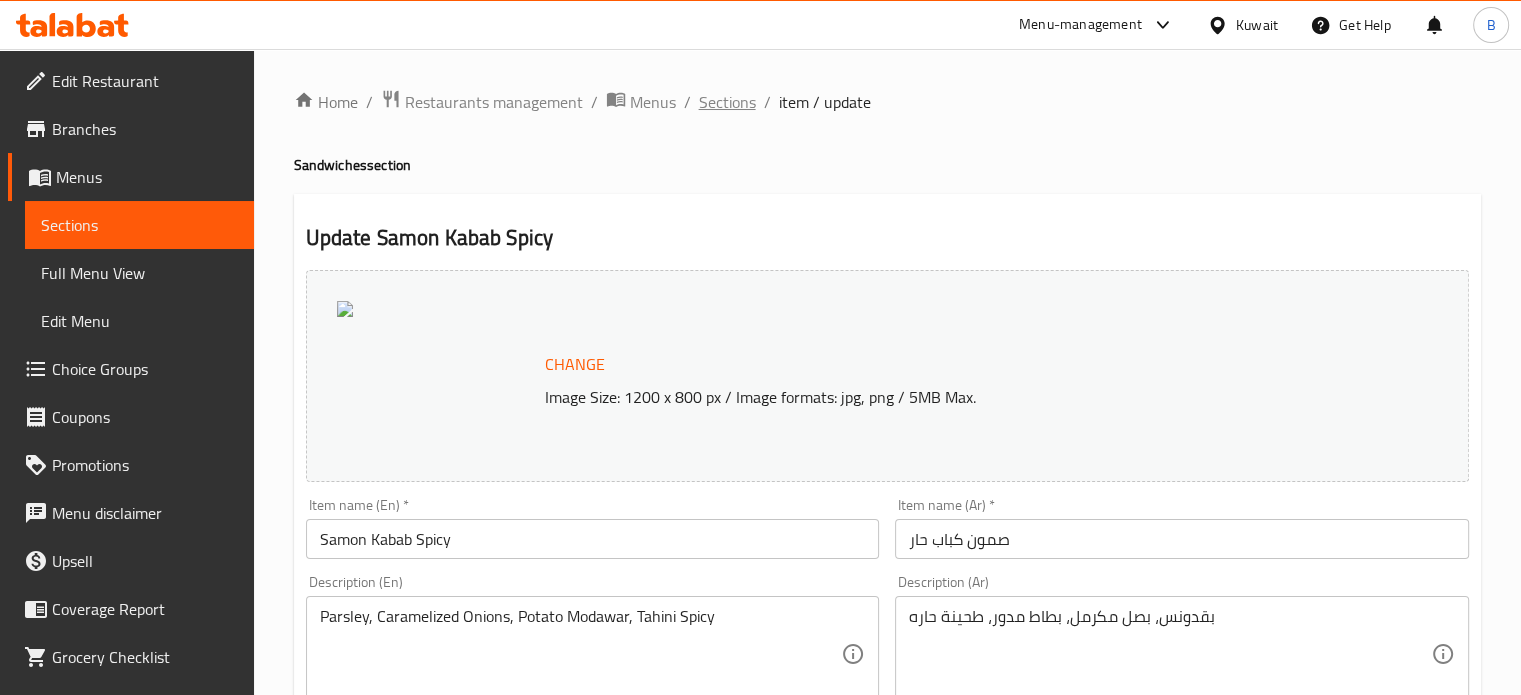 click on "Sections" at bounding box center [727, 102] 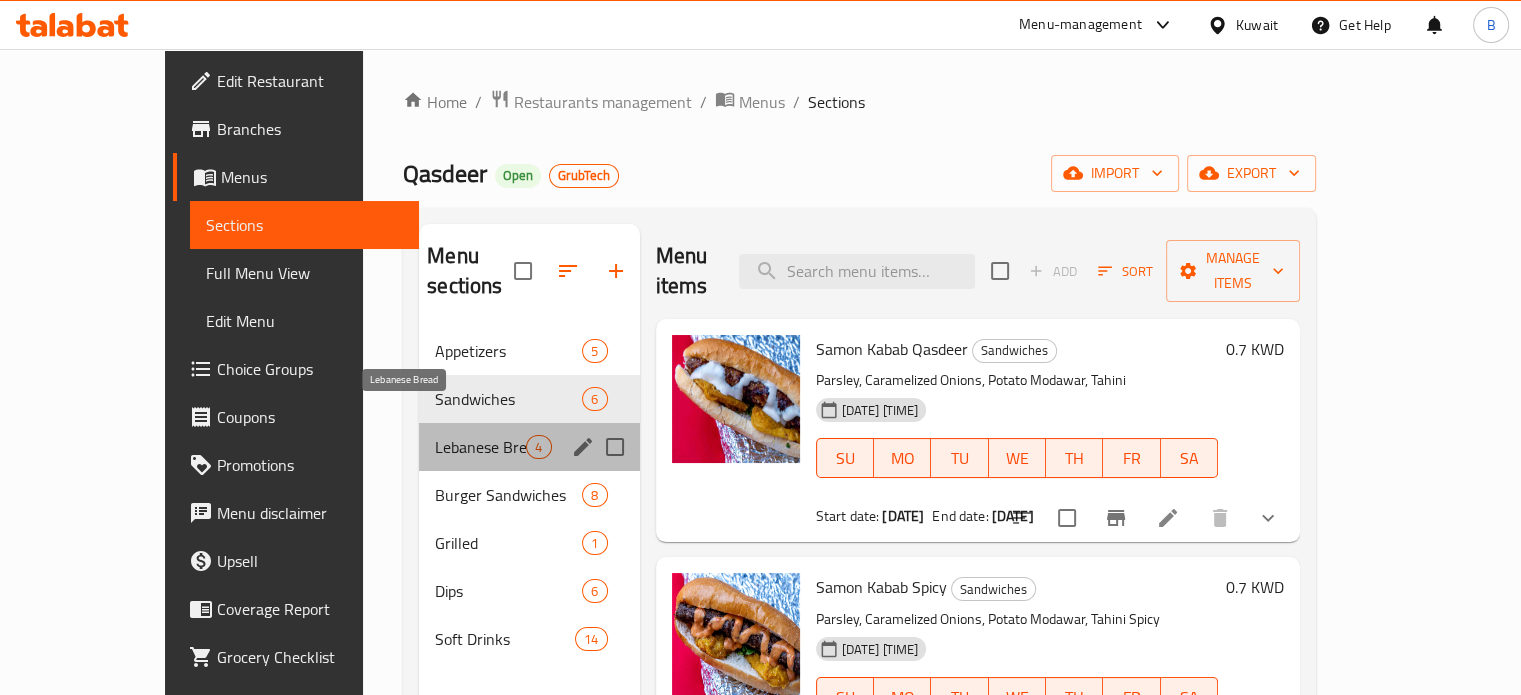 click on "Lebanese Bread" at bounding box center [480, 447] 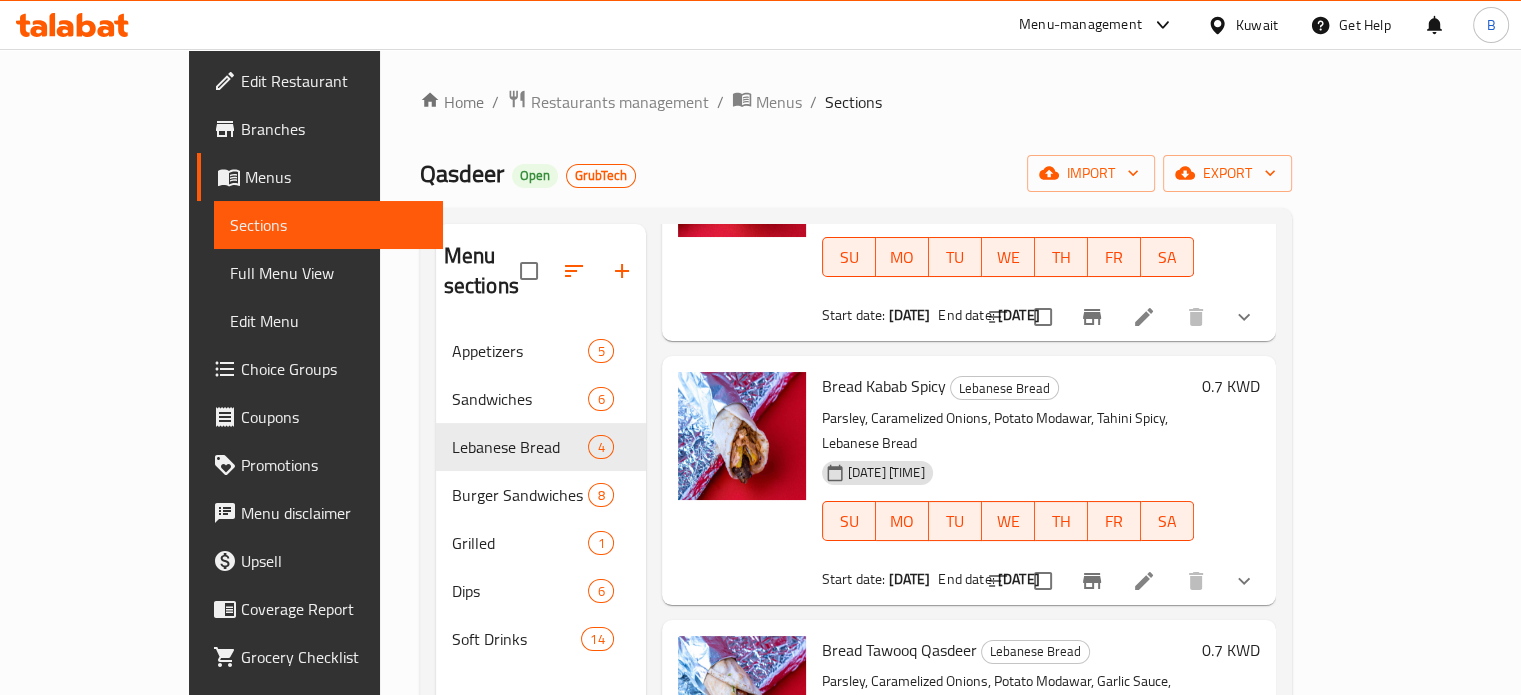 scroll, scrollTop: 308, scrollLeft: 0, axis: vertical 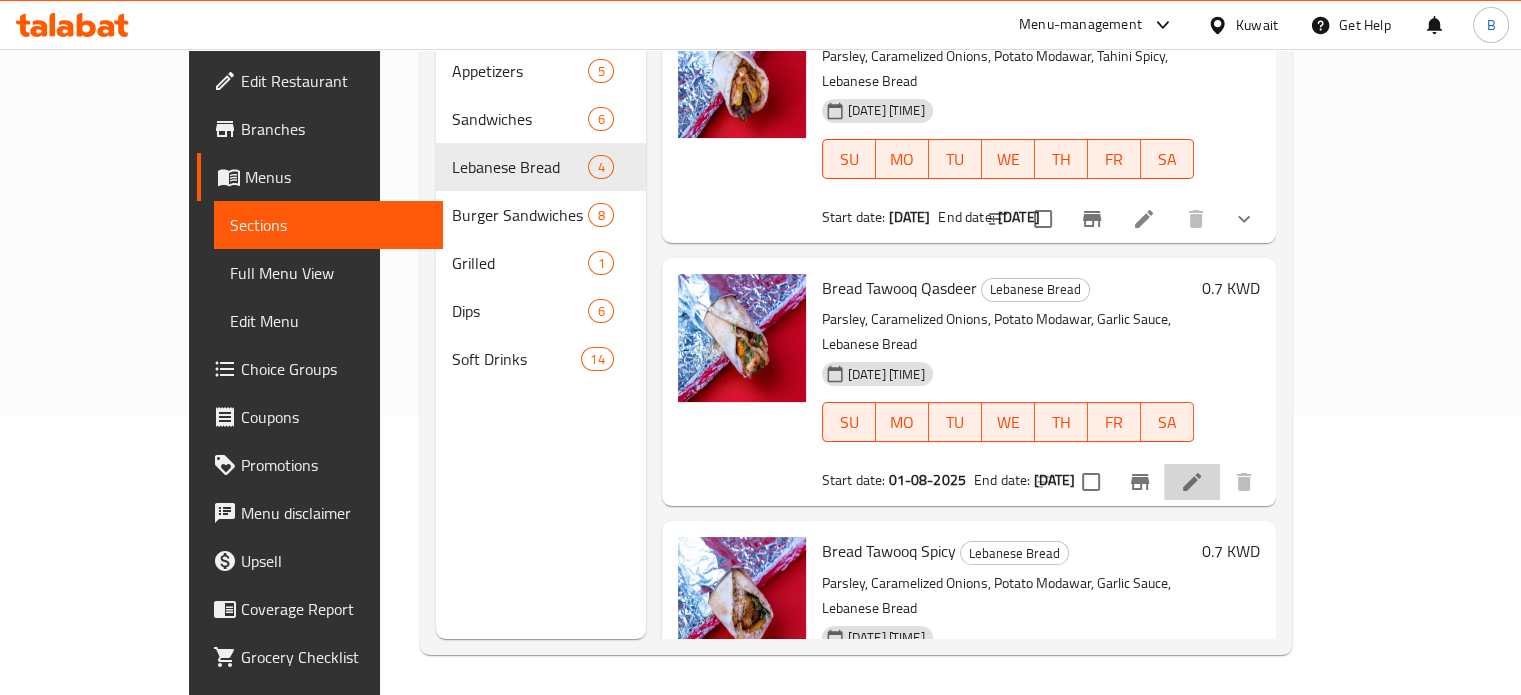 click at bounding box center (1192, 482) 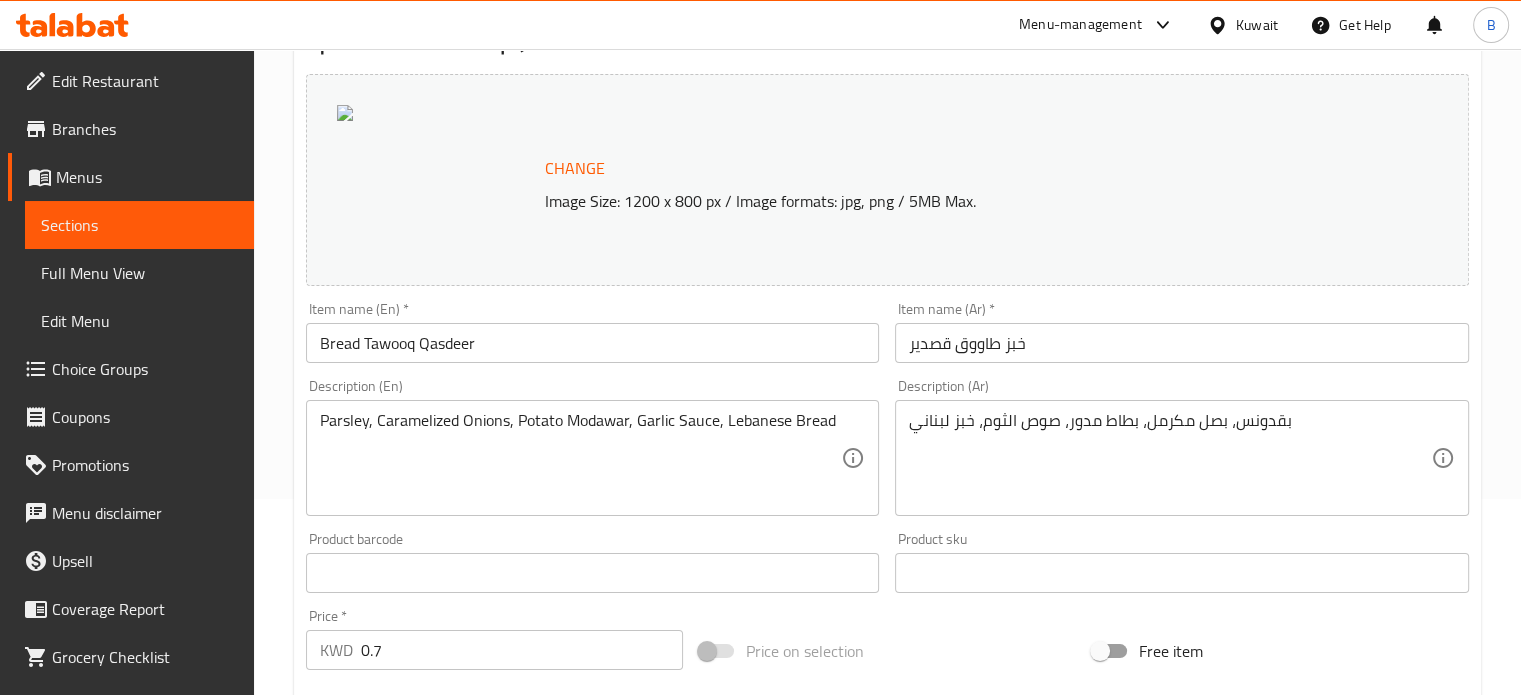 scroll, scrollTop: 0, scrollLeft: 0, axis: both 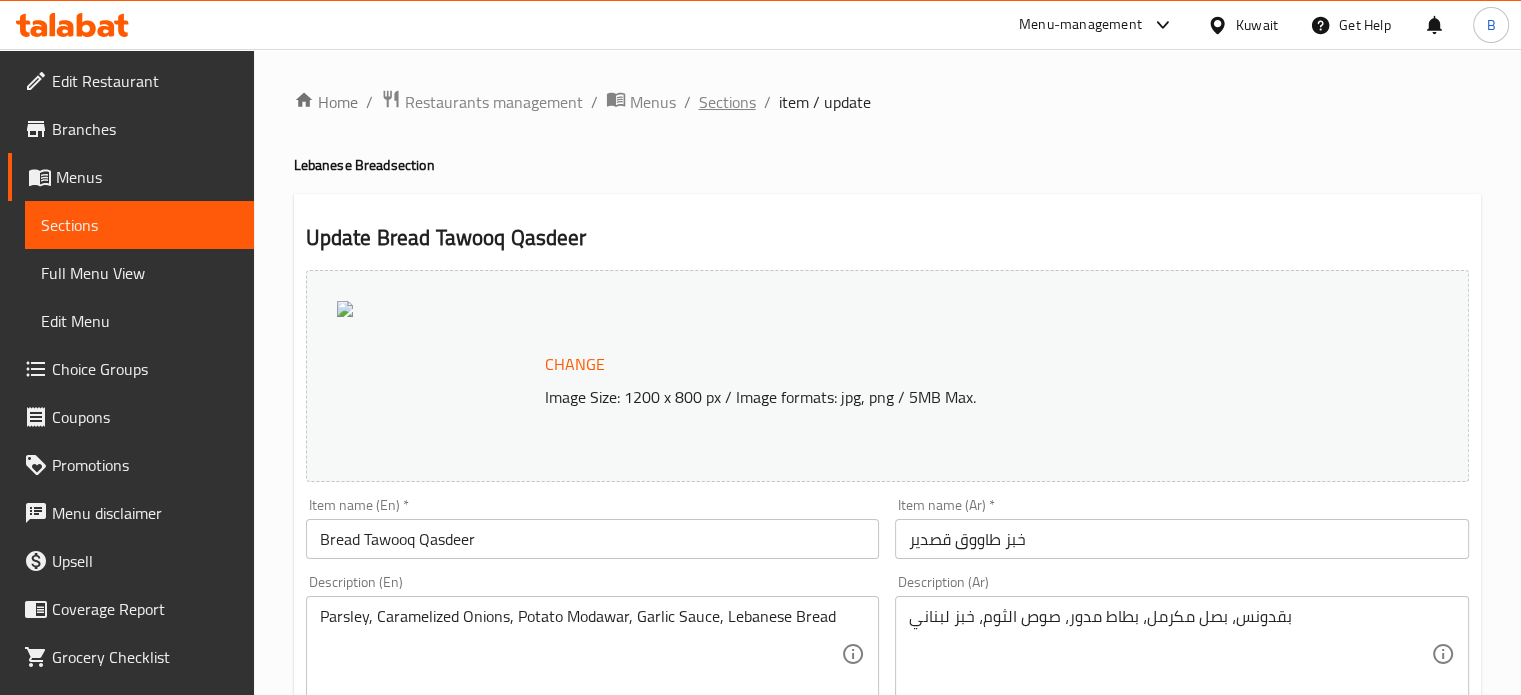 click on "Sections" at bounding box center (727, 102) 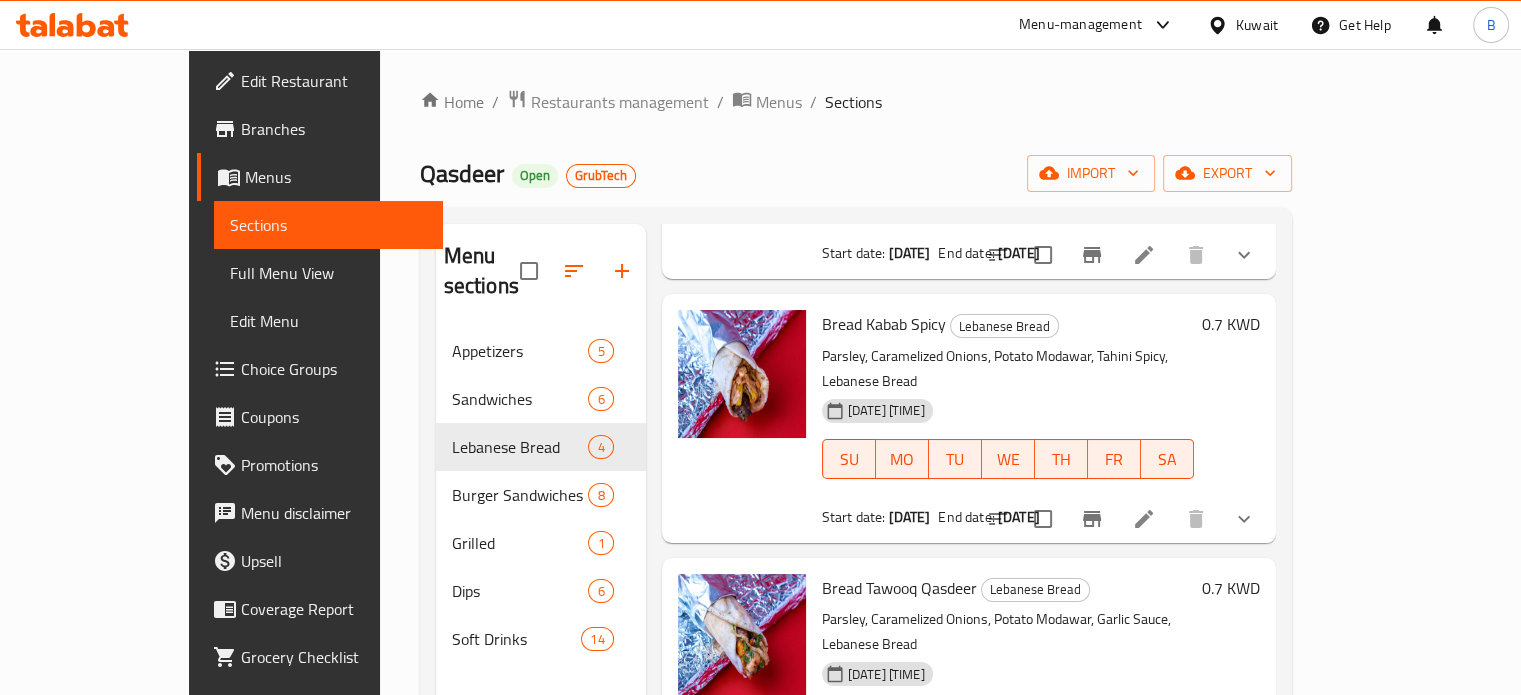 scroll, scrollTop: 308, scrollLeft: 0, axis: vertical 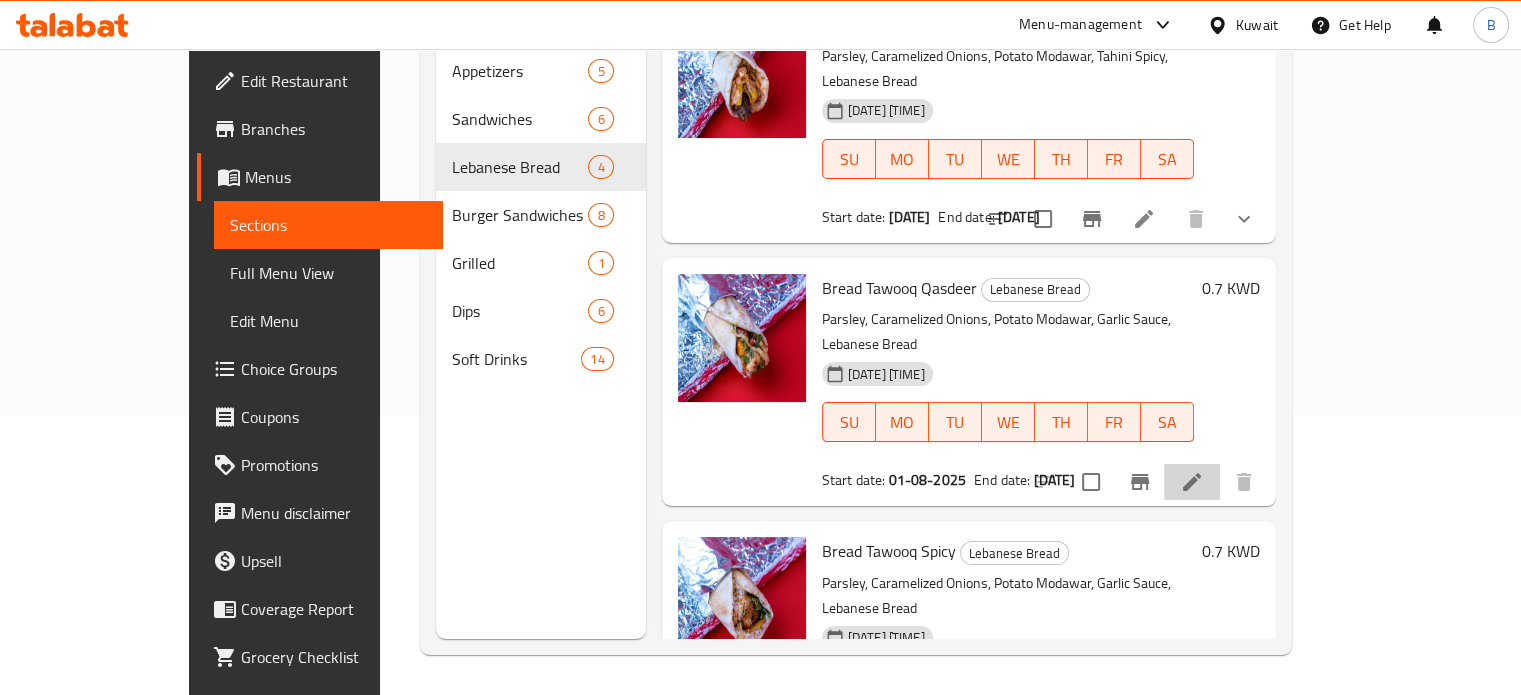 click at bounding box center [1192, 482] 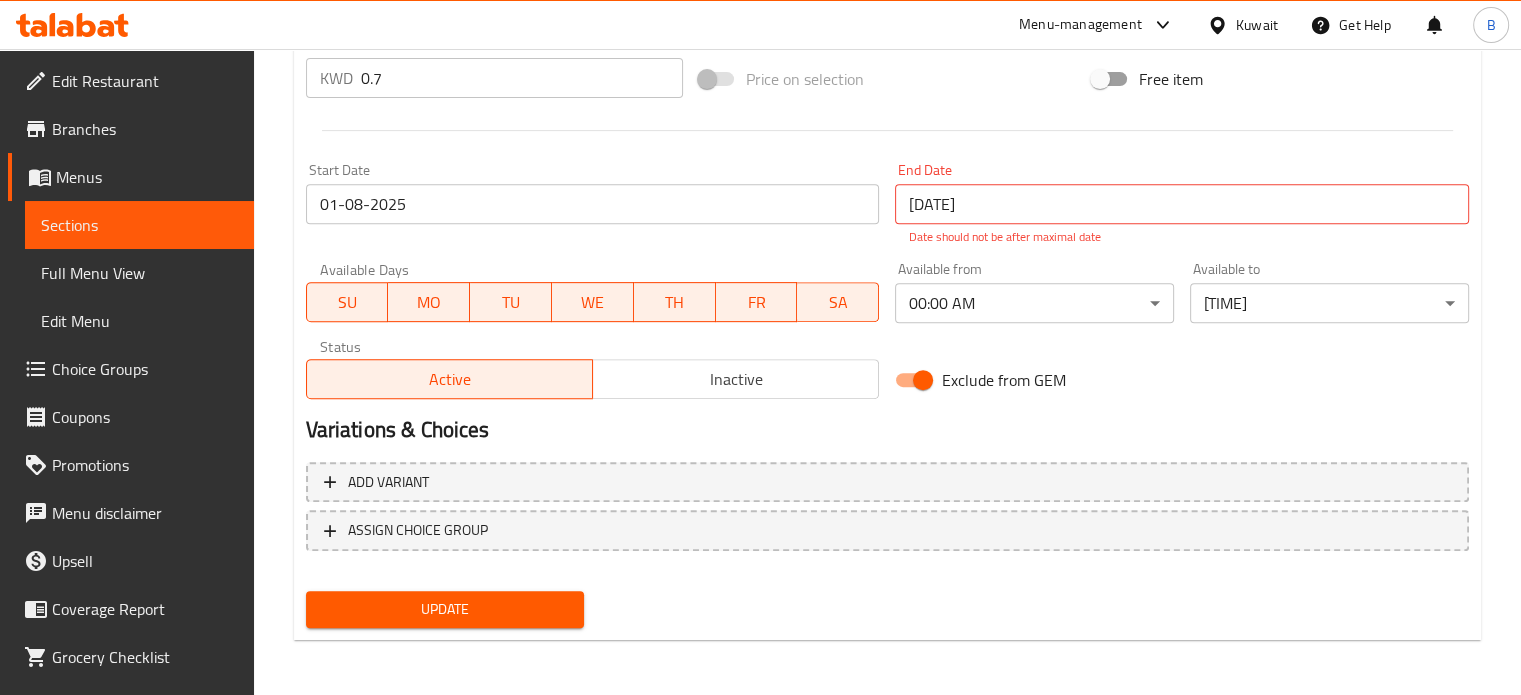 scroll, scrollTop: 0, scrollLeft: 0, axis: both 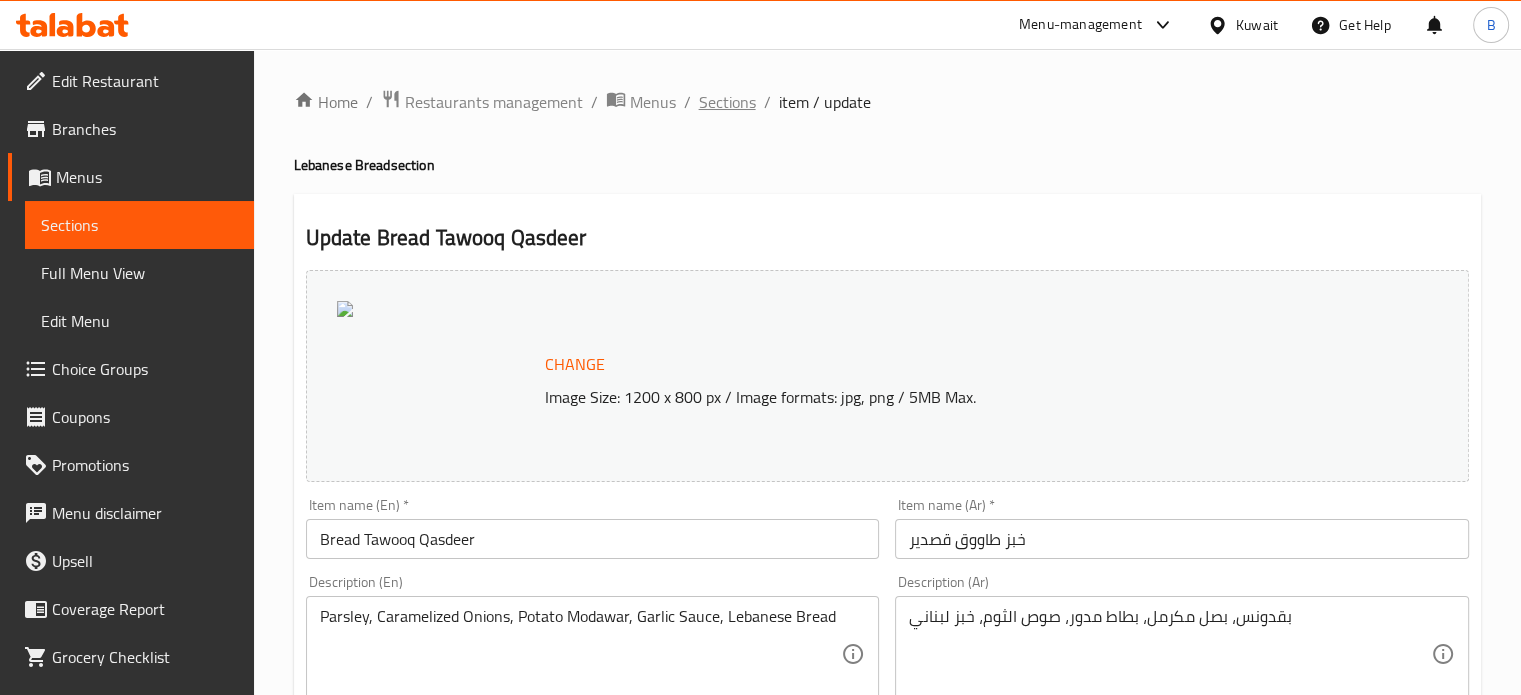 click on "Sections" at bounding box center [727, 102] 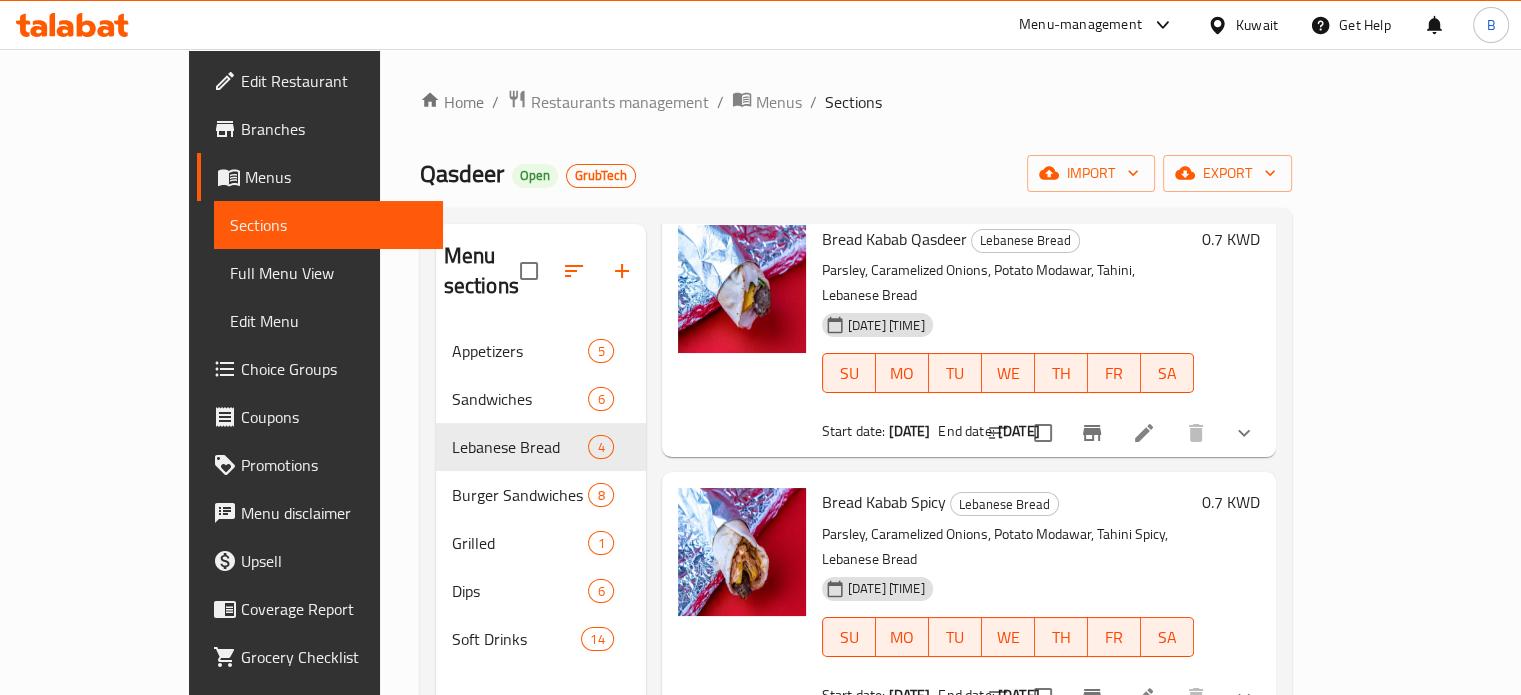 scroll, scrollTop: 0, scrollLeft: 0, axis: both 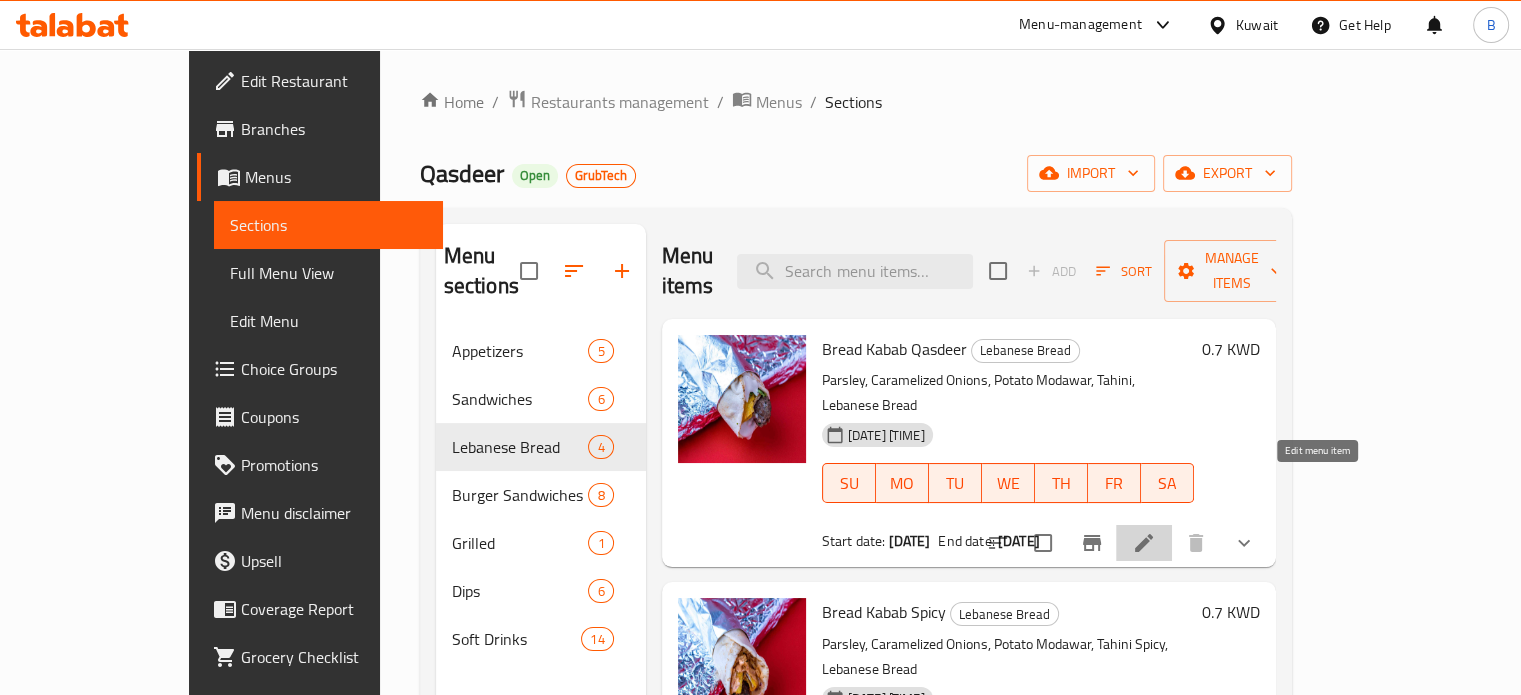 click 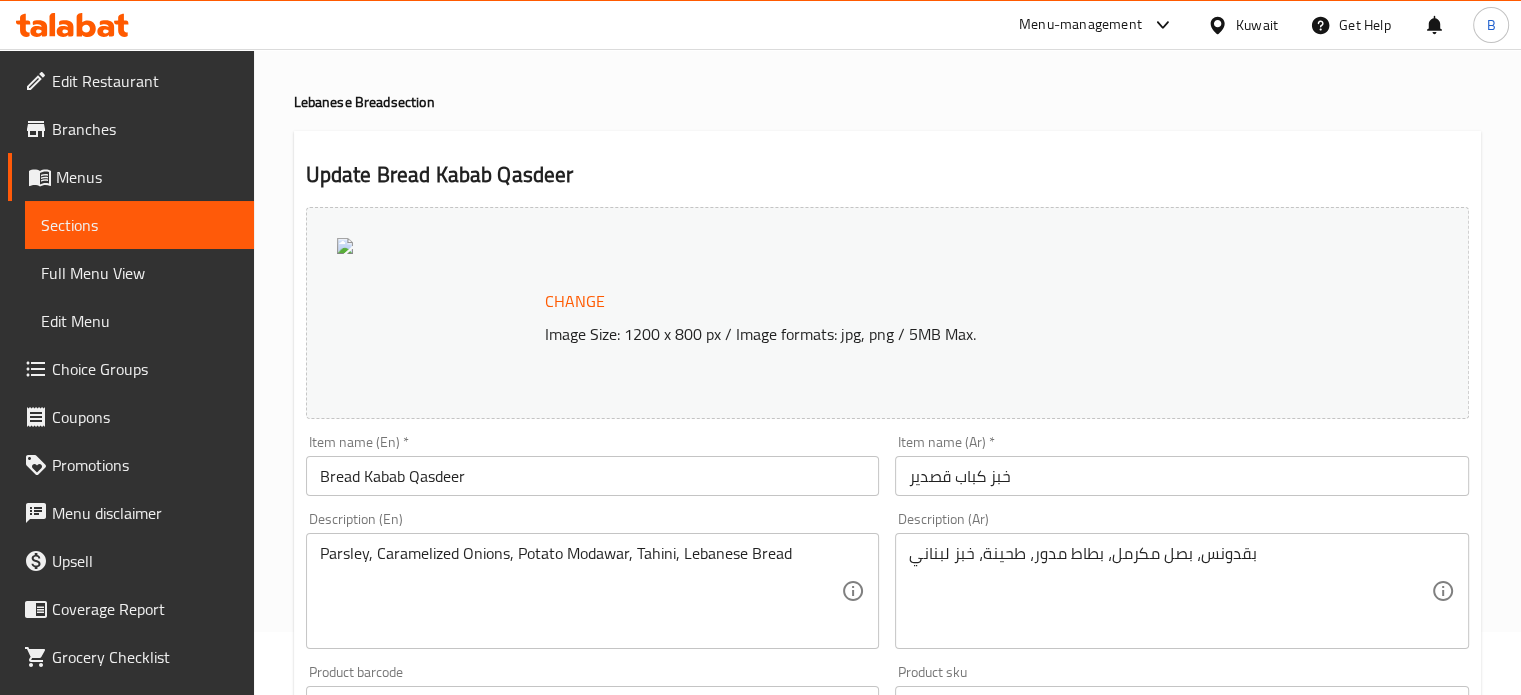 scroll, scrollTop: 0, scrollLeft: 0, axis: both 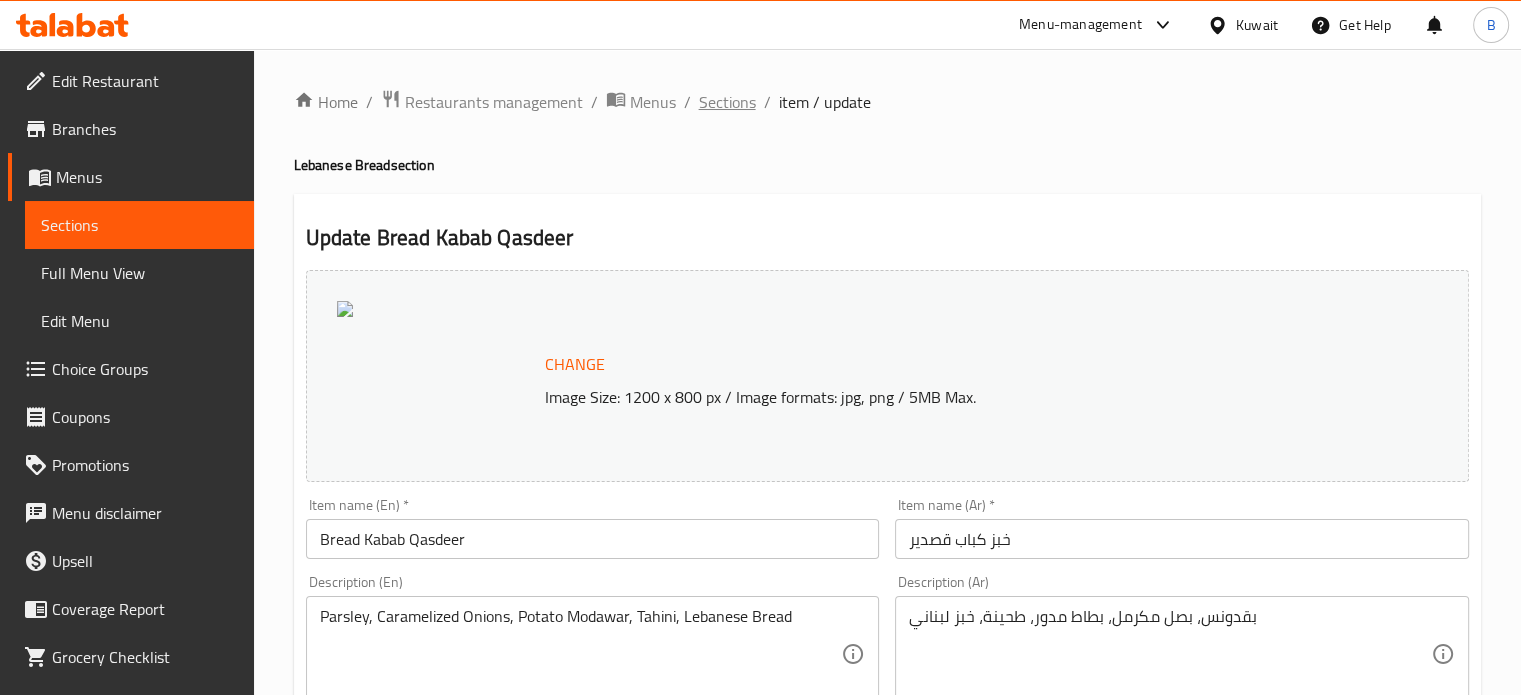 click on "Sections" at bounding box center (727, 102) 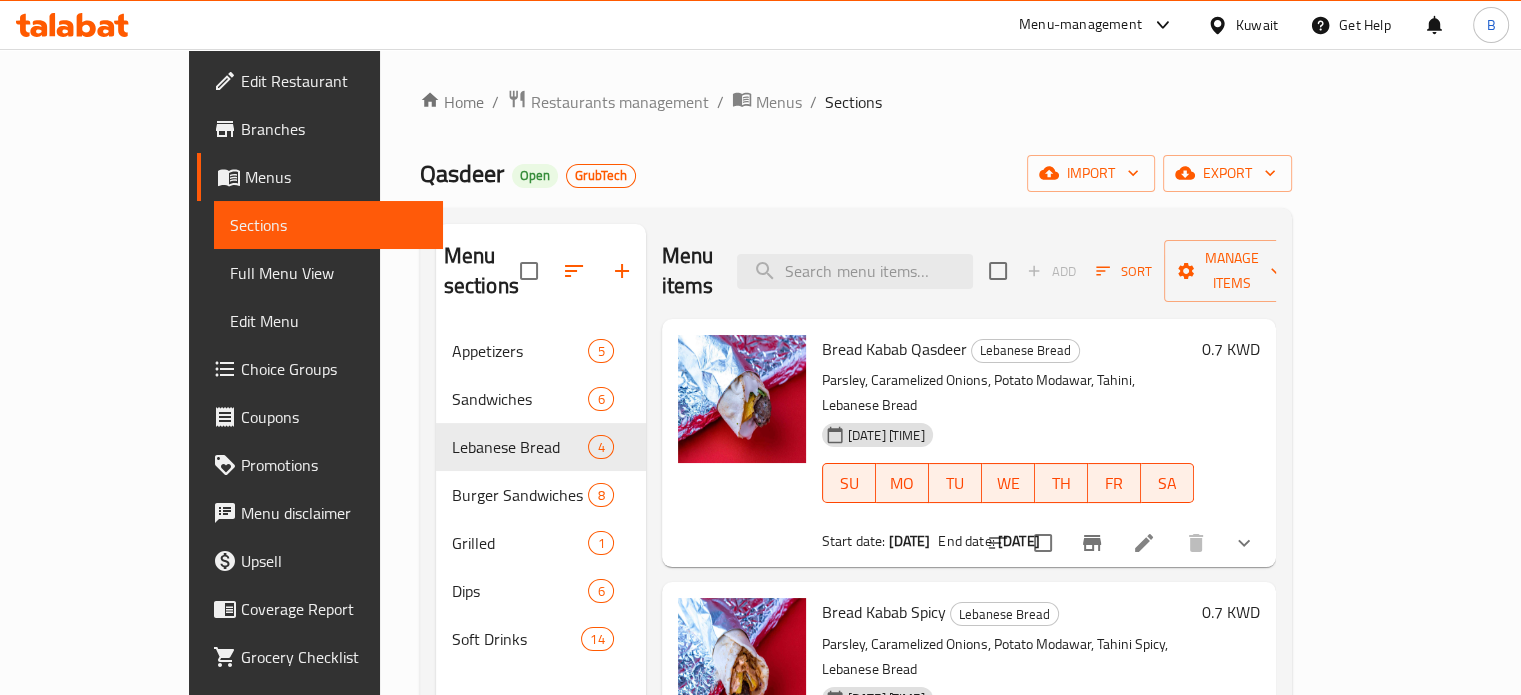 scroll, scrollTop: 308, scrollLeft: 0, axis: vertical 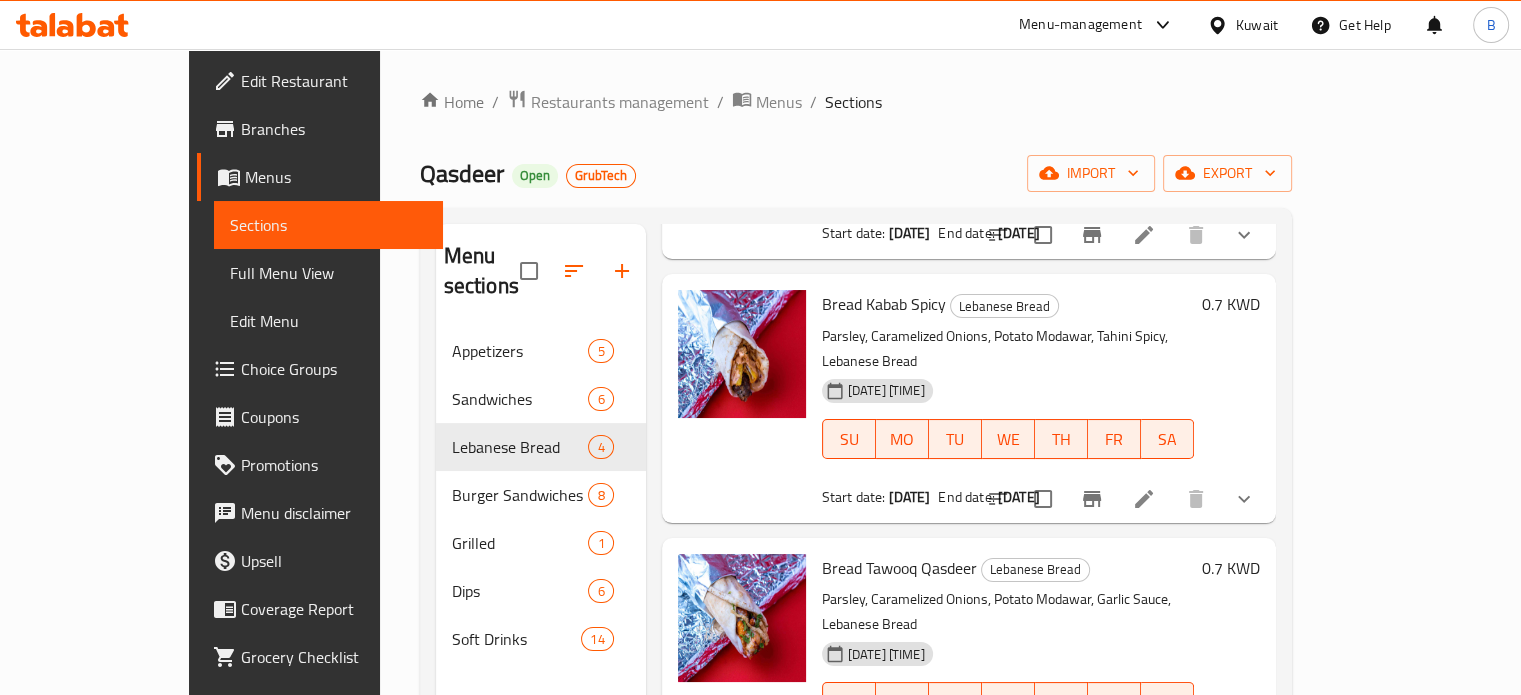 click at bounding box center (1192, 762) 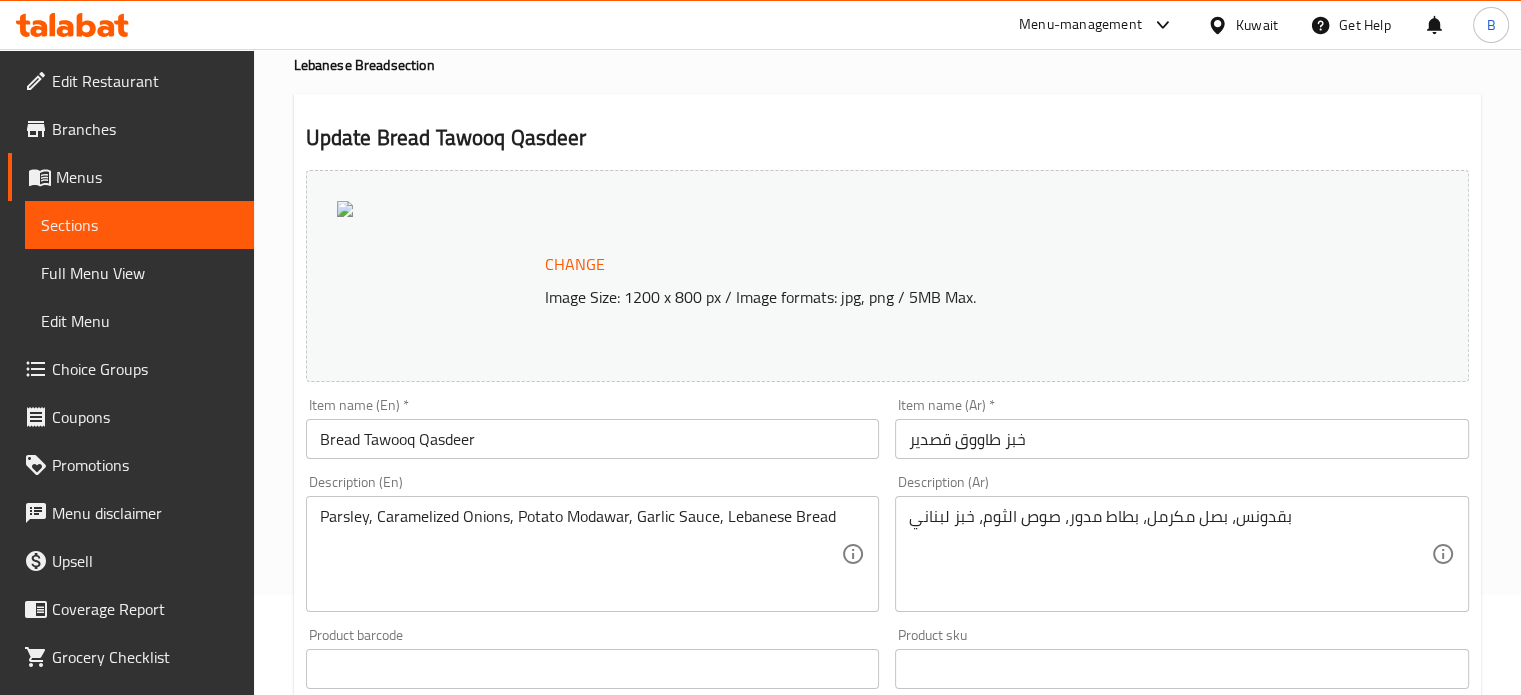 scroll, scrollTop: 0, scrollLeft: 0, axis: both 